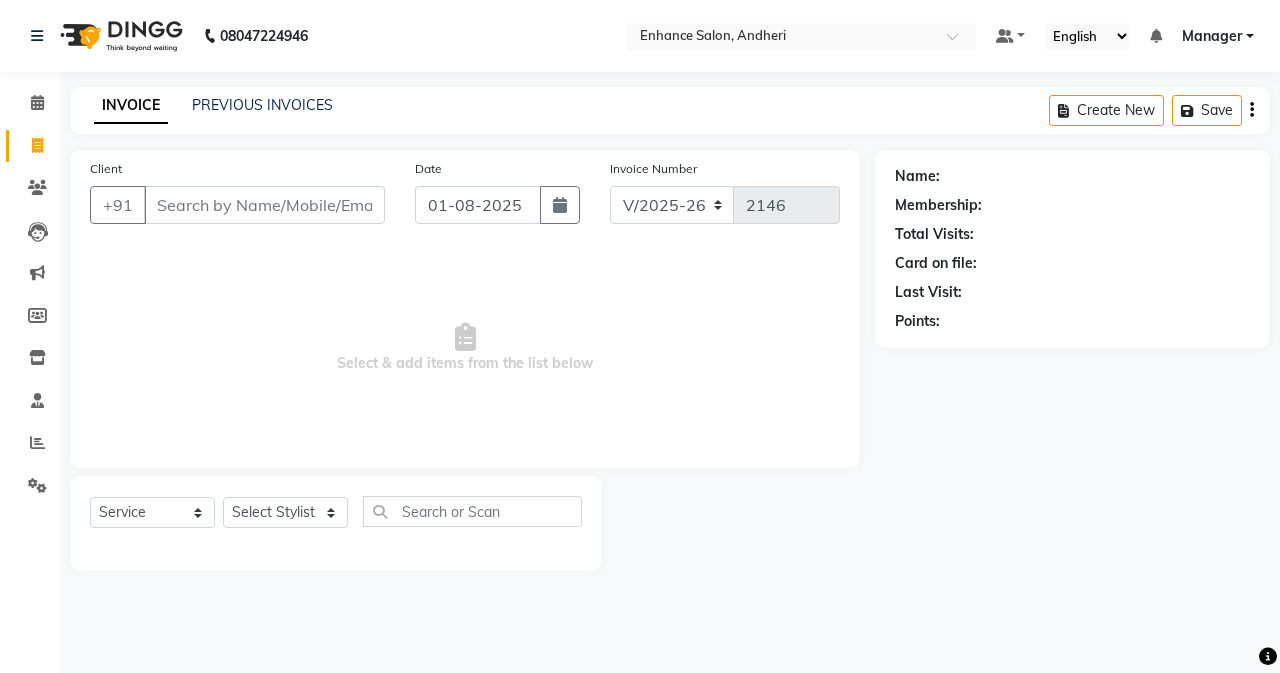 select on "7236" 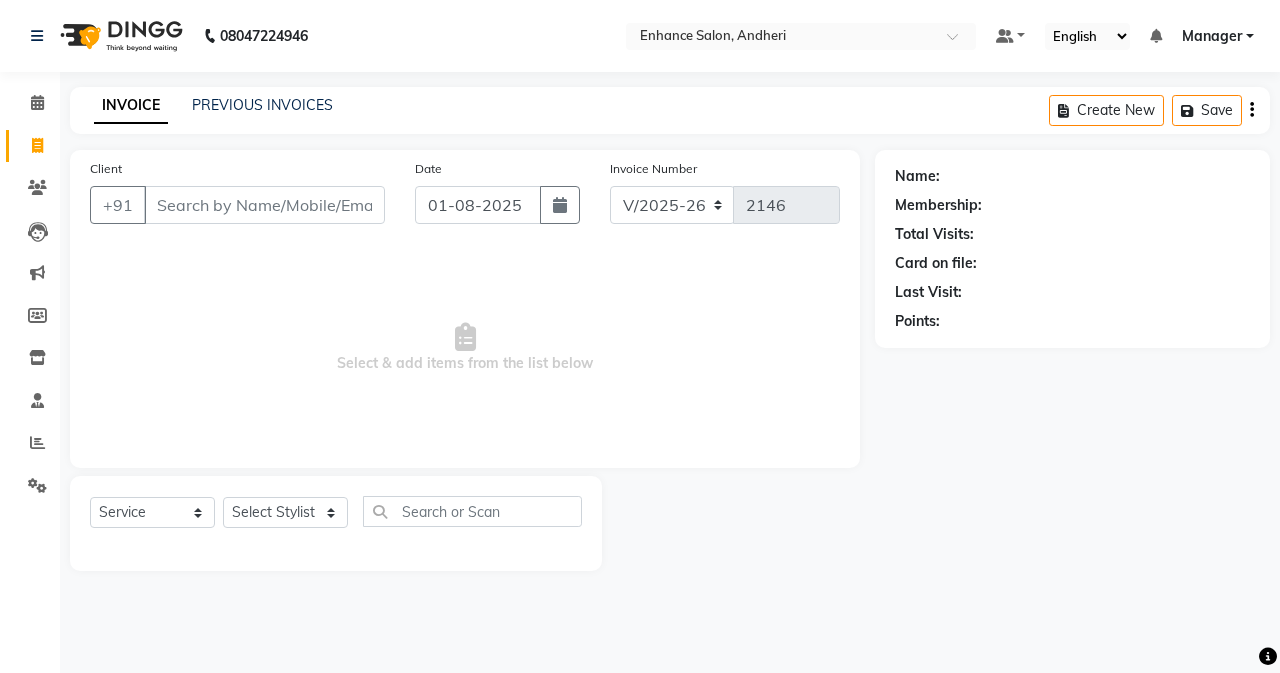 scroll, scrollTop: 0, scrollLeft: 0, axis: both 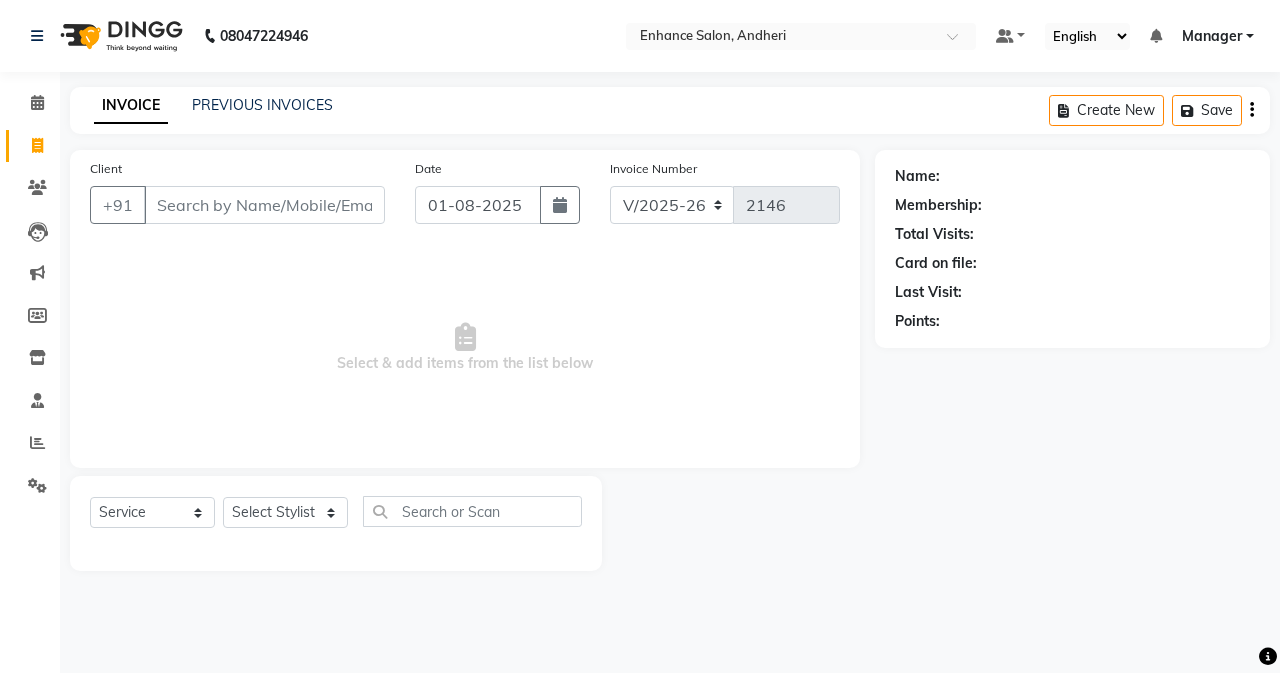 click on "Name: Membership: Total Visits: Card on file: Last Visit:  Points:" 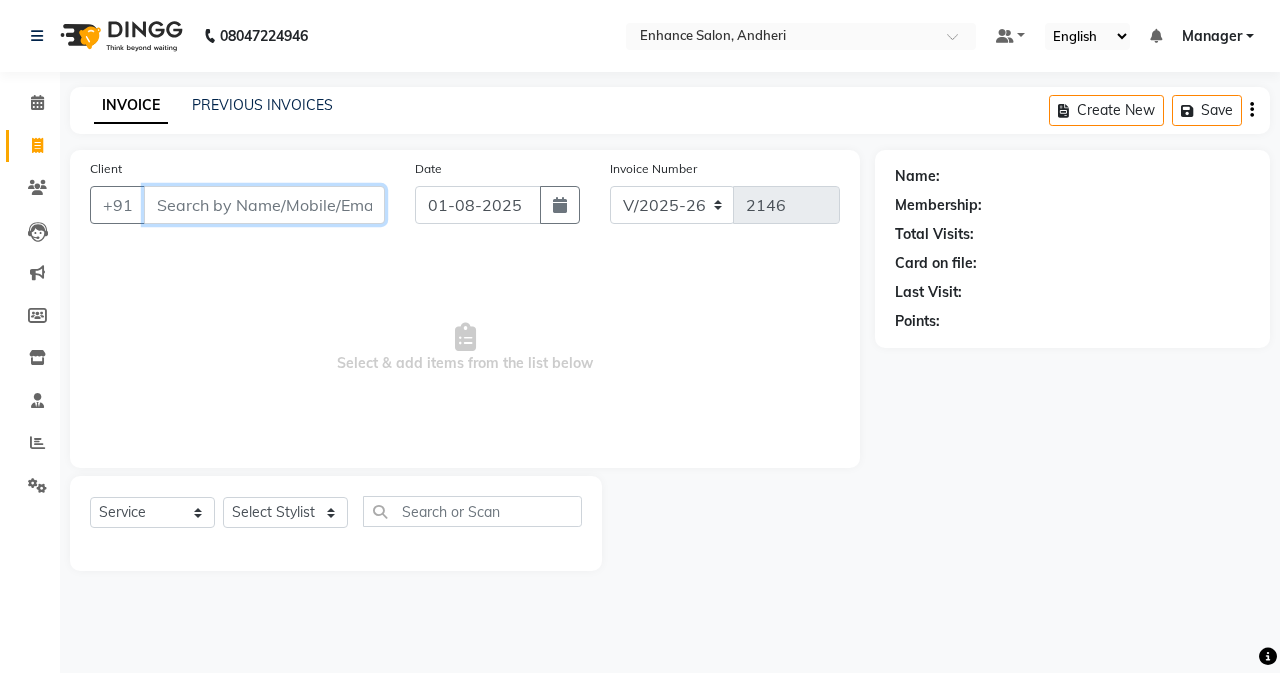 click on "Client" at bounding box center [264, 205] 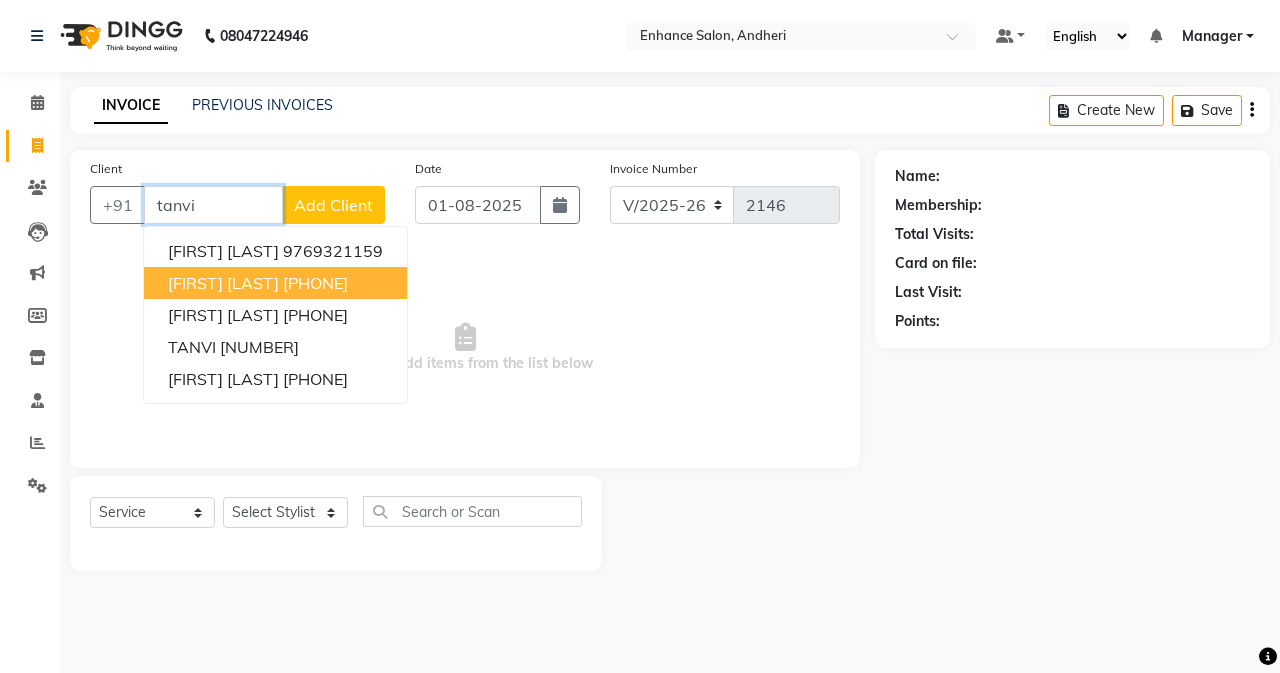 click on "[FIRST] [LAST] [PHONE]" at bounding box center (275, 283) 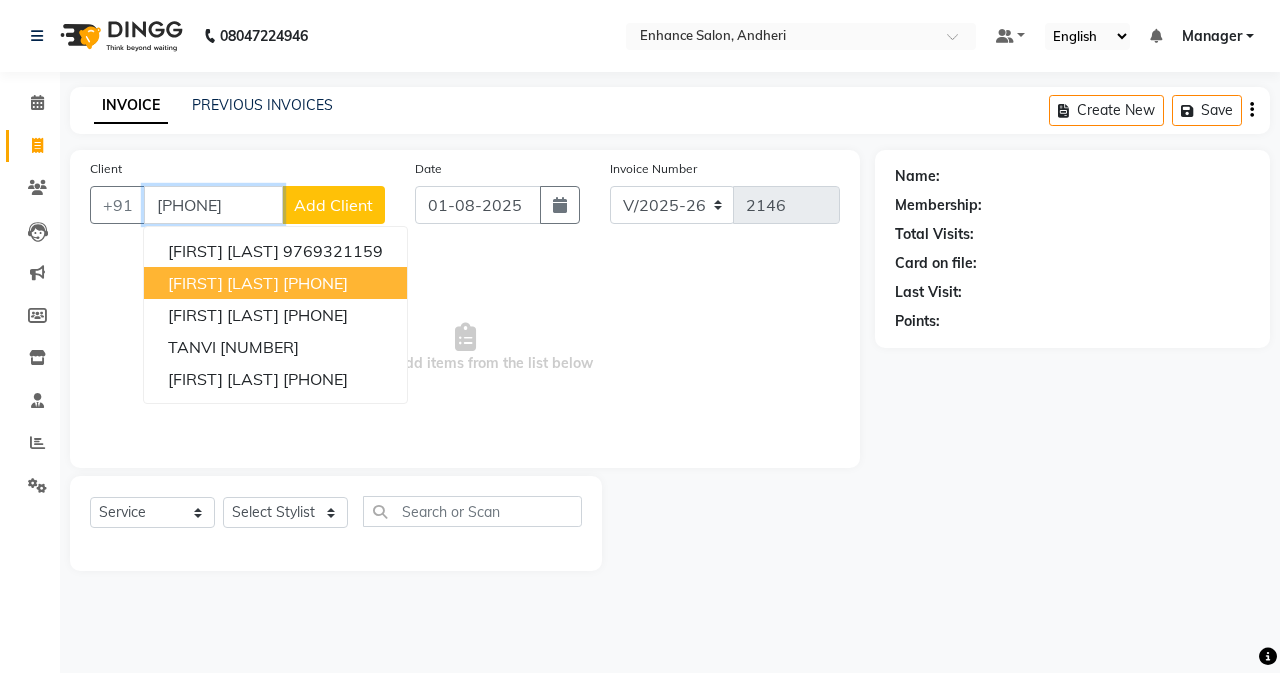 type on "[PHONE]" 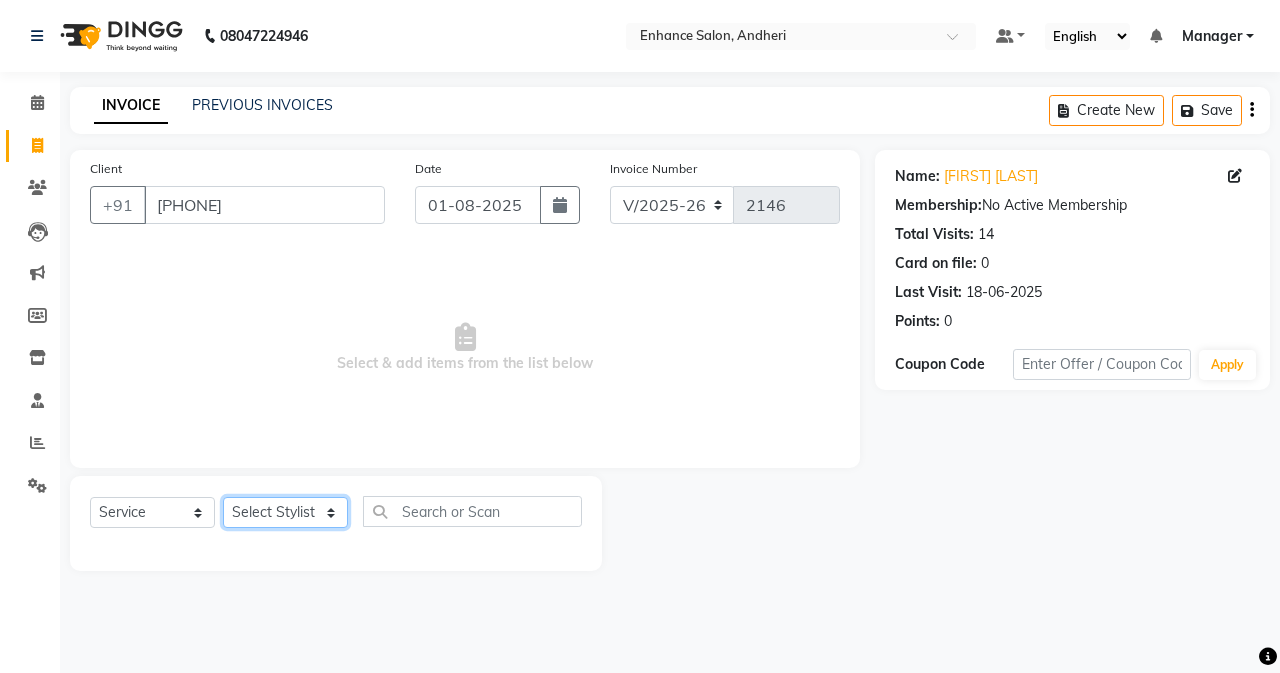click on "Select Stylist Admin Arifa  ESHA CHAUHAN FARIDA SHAIKH Manager MEENA MISALKAR Minal NAMYA SALIAN POONAM KATEL RACHNA SAWANT Ranu nails REEMA MANGELA SHAMINA SHAIKH SHEFALI SHETTY TABU SHAIKH" 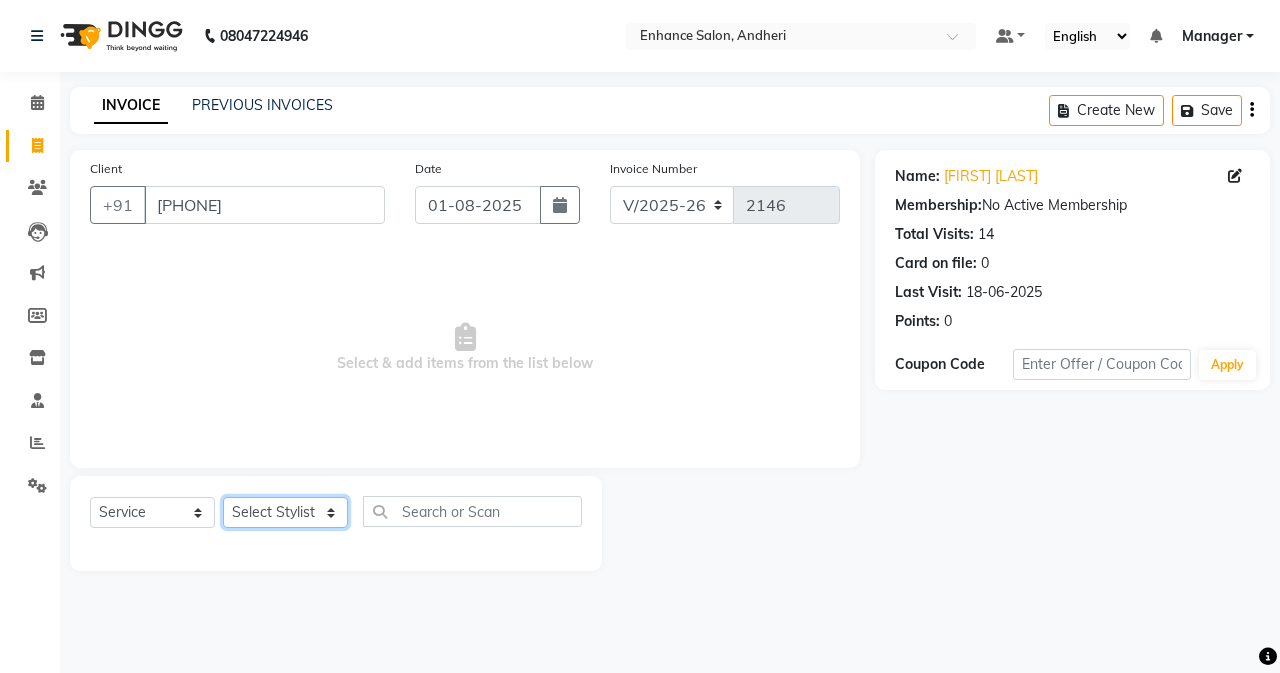select on "61736" 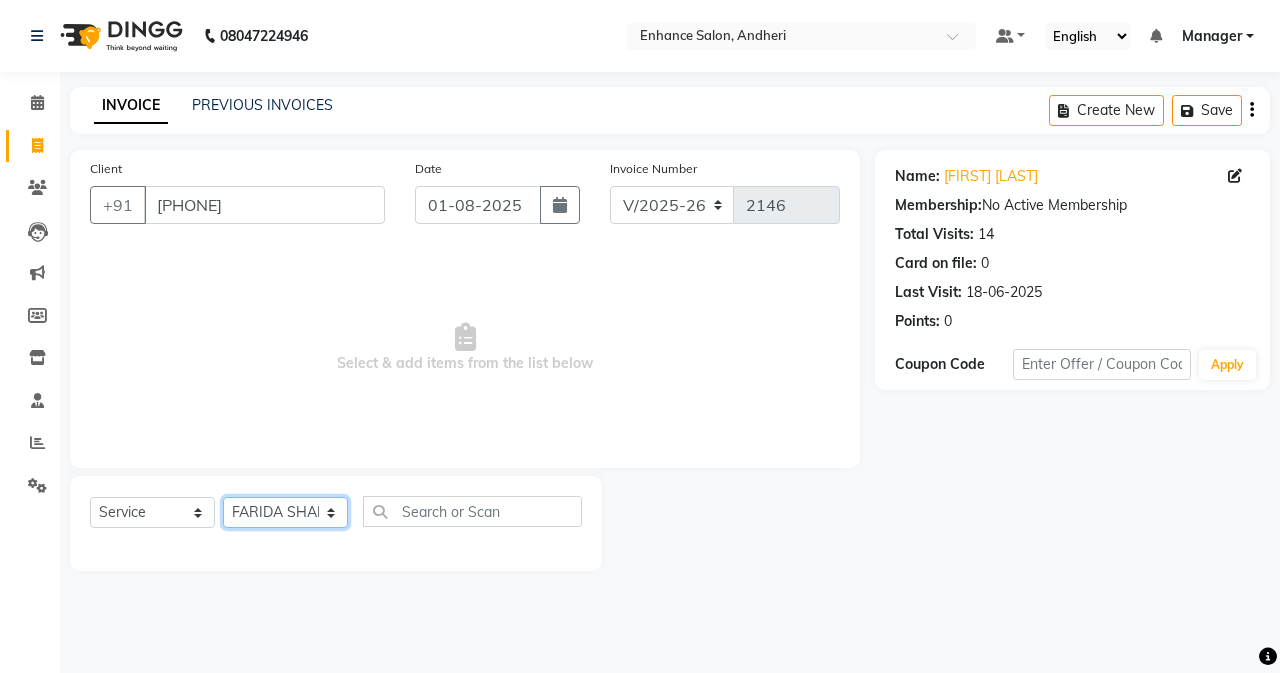 click on "Select Stylist Admin Arifa  ESHA CHAUHAN FARIDA SHAIKH Manager MEENA MISALKAR Minal NAMYA SALIAN POONAM KATEL RACHNA SAWANT Ranu nails REEMA MANGELA SHAMINA SHAIKH SHEFALI SHETTY TABU SHAIKH" 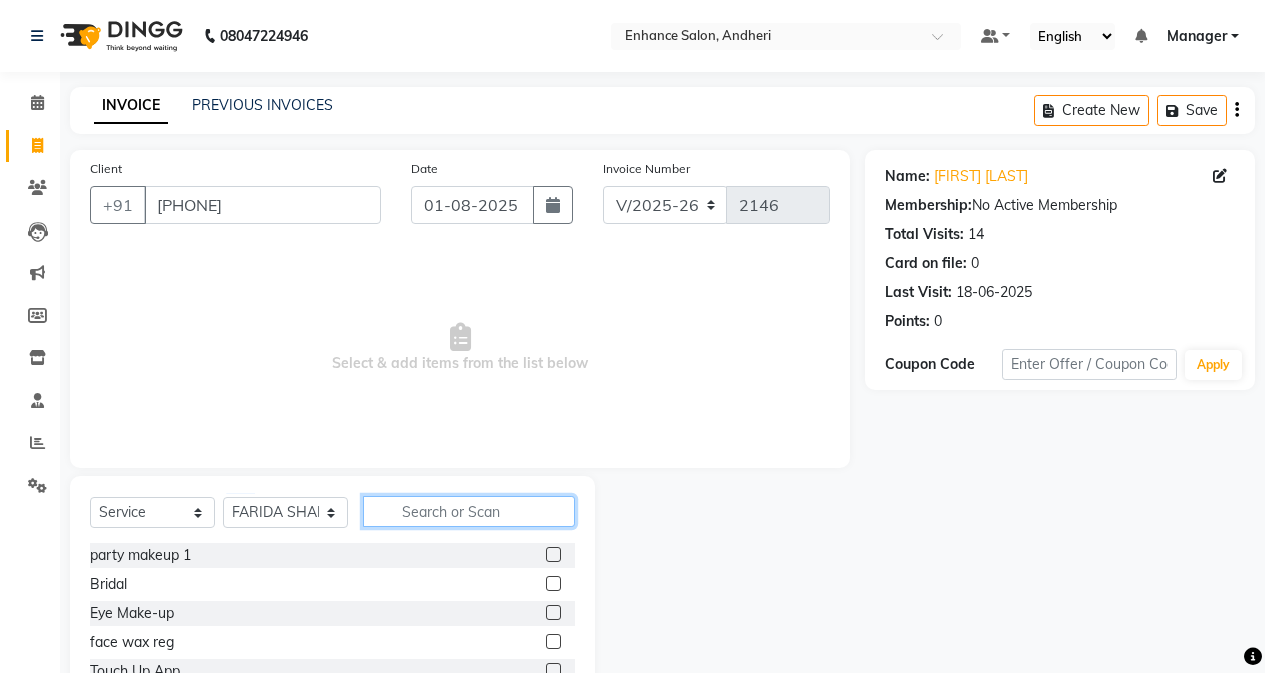 click 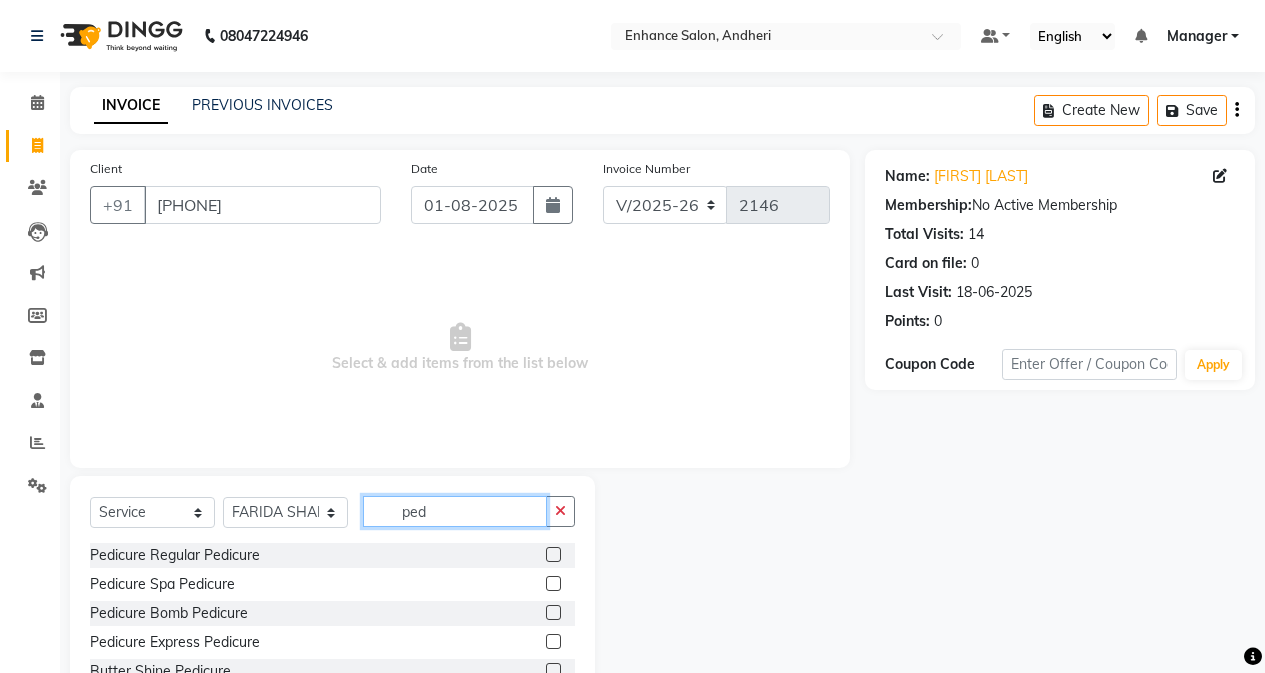 type on "ped" 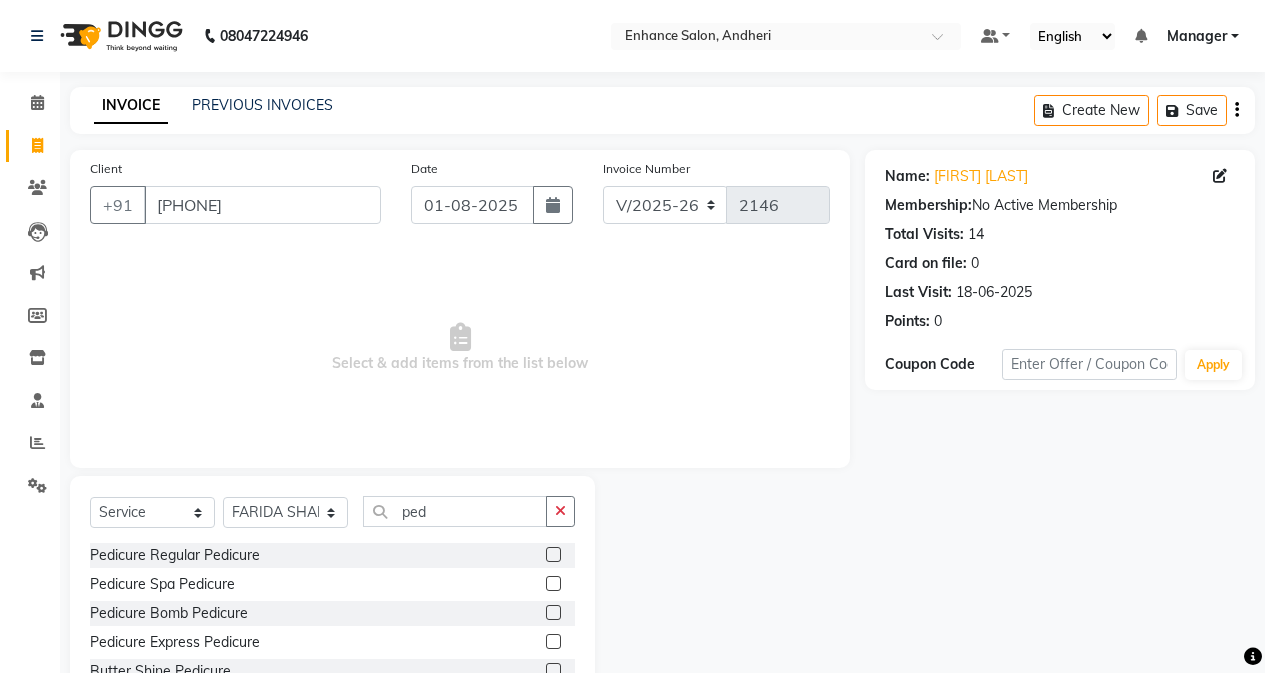 click 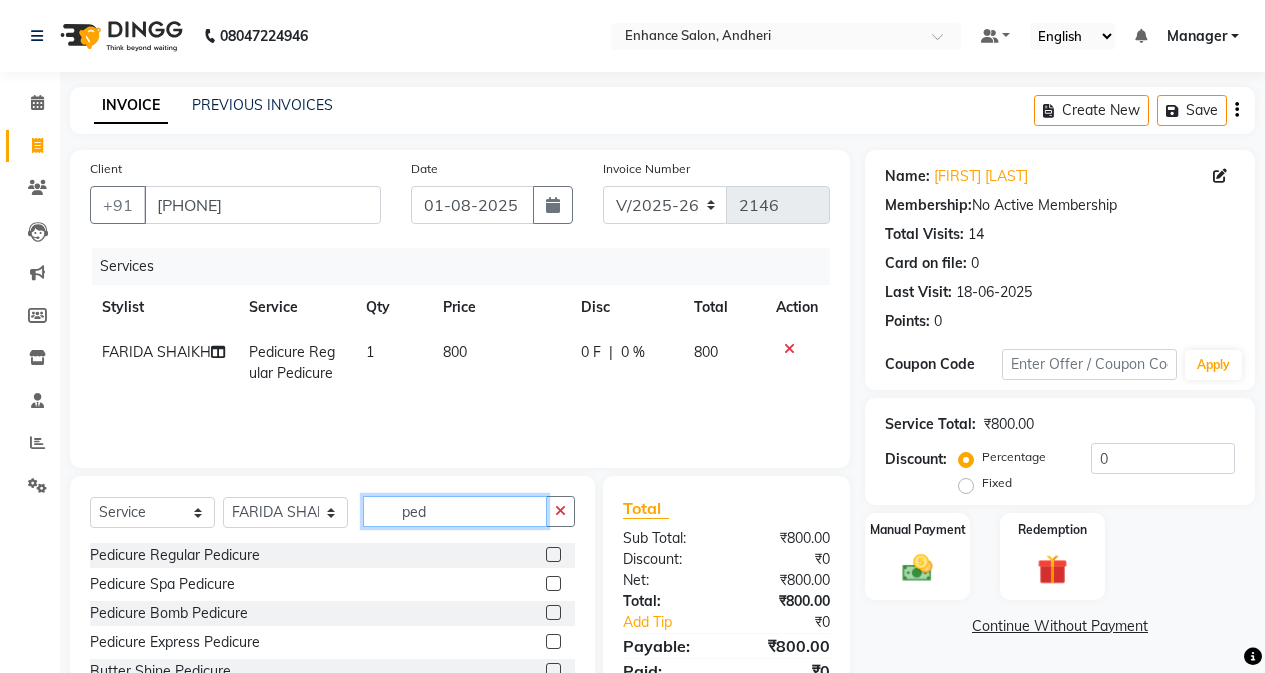 checkbox on "false" 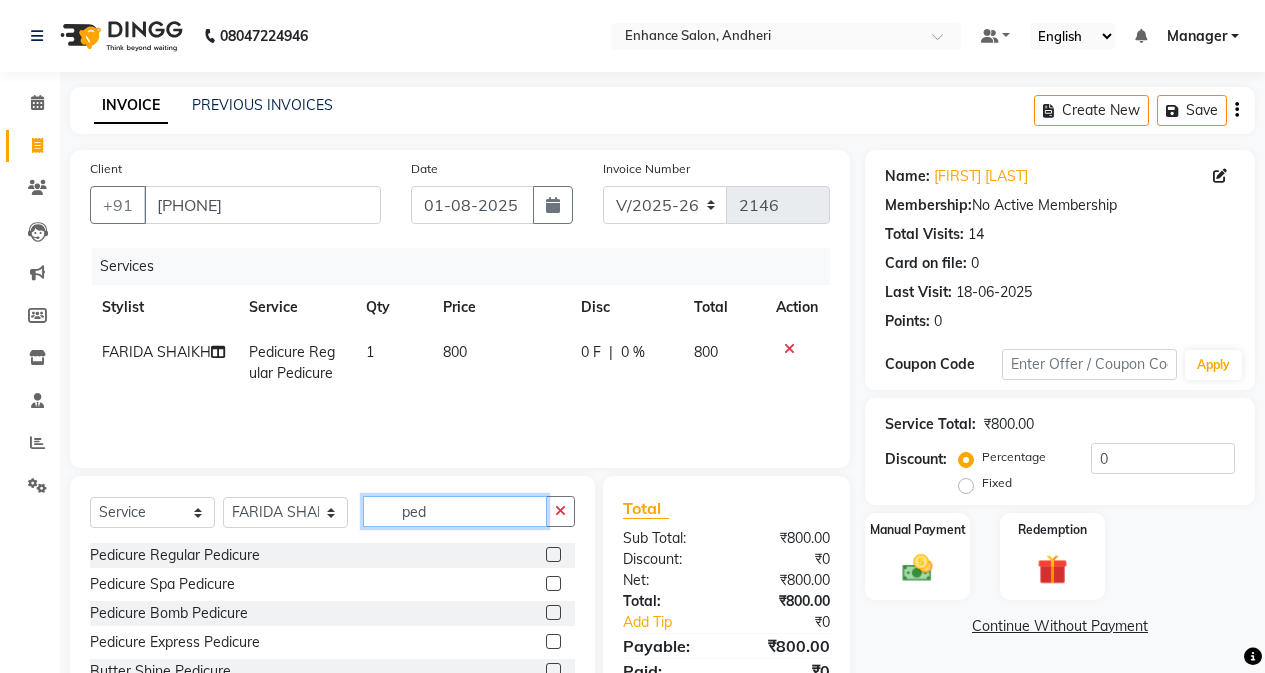click on "ped" 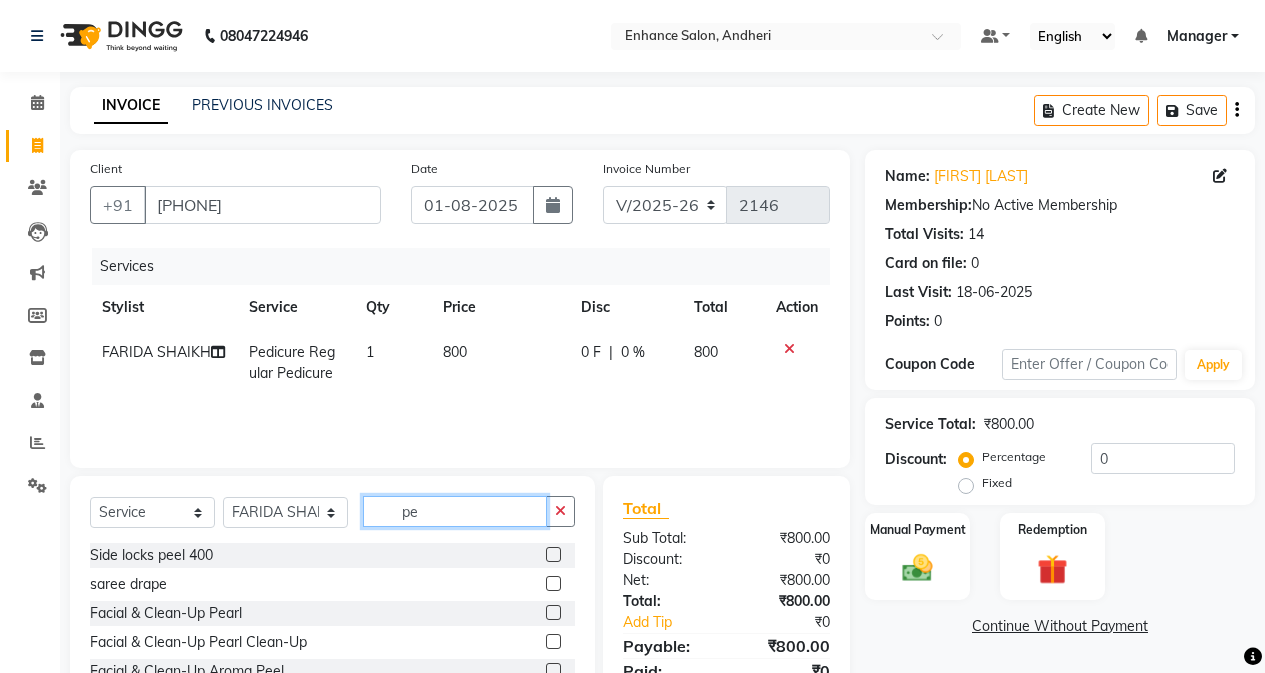 type on "p" 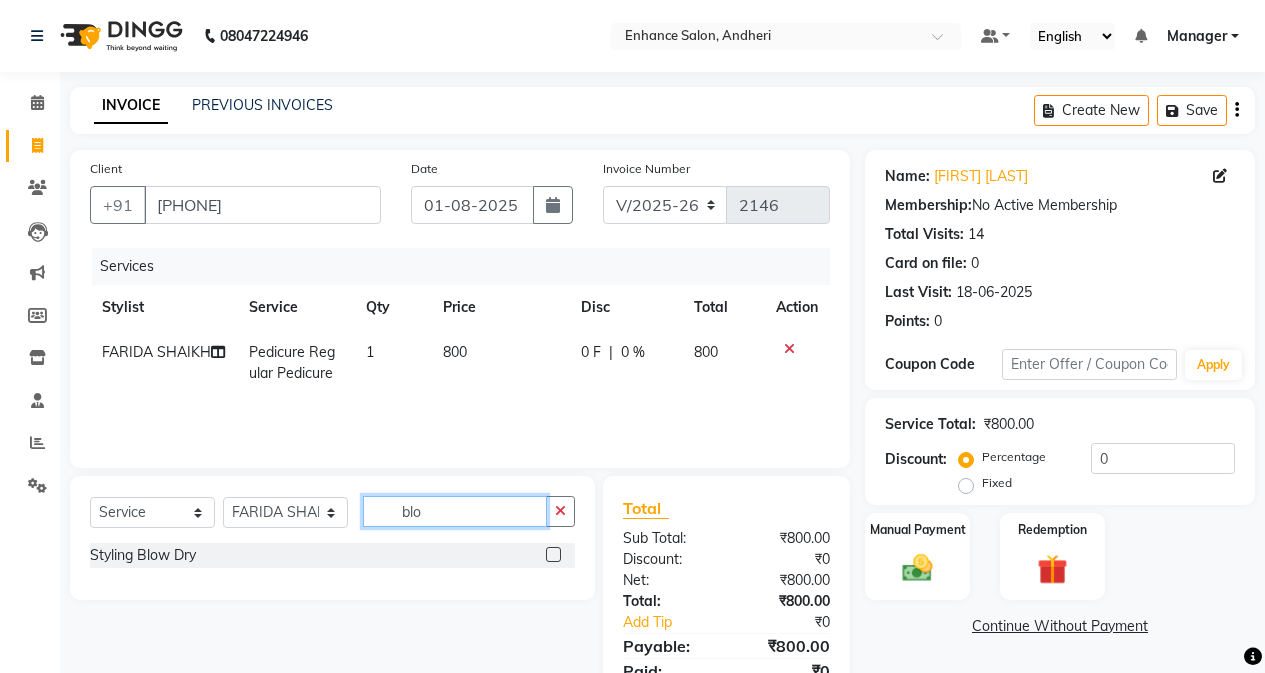 type on "blo" 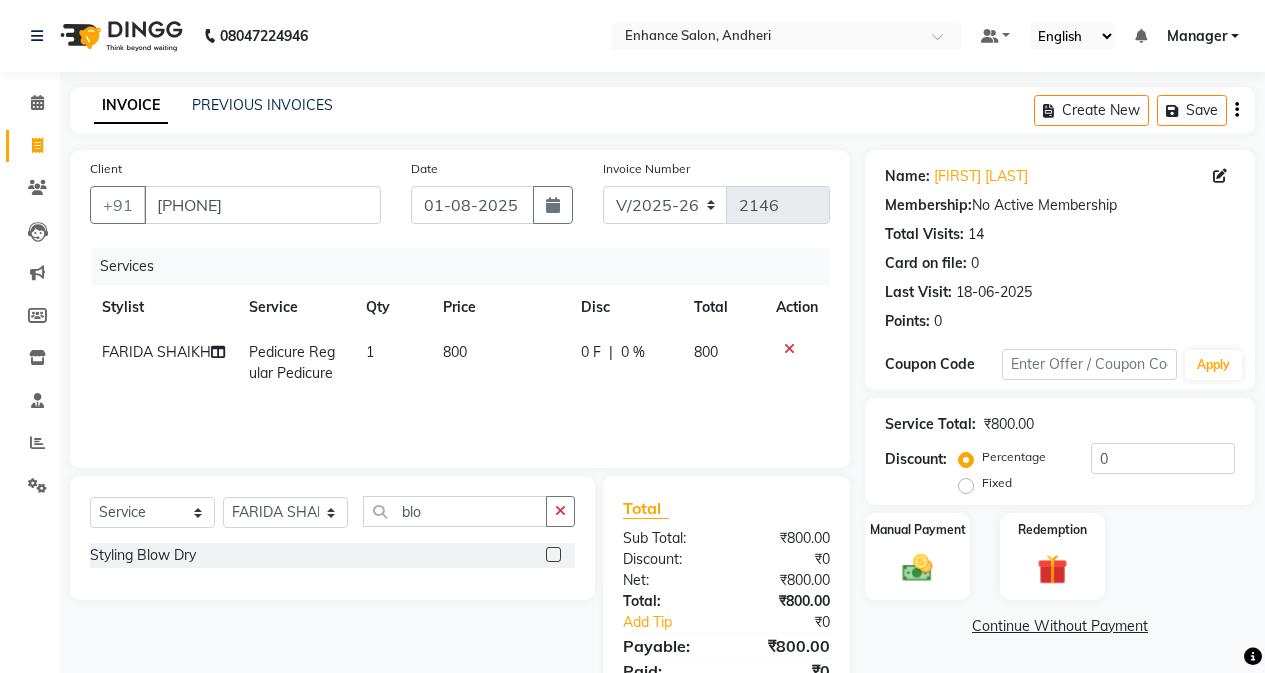 click 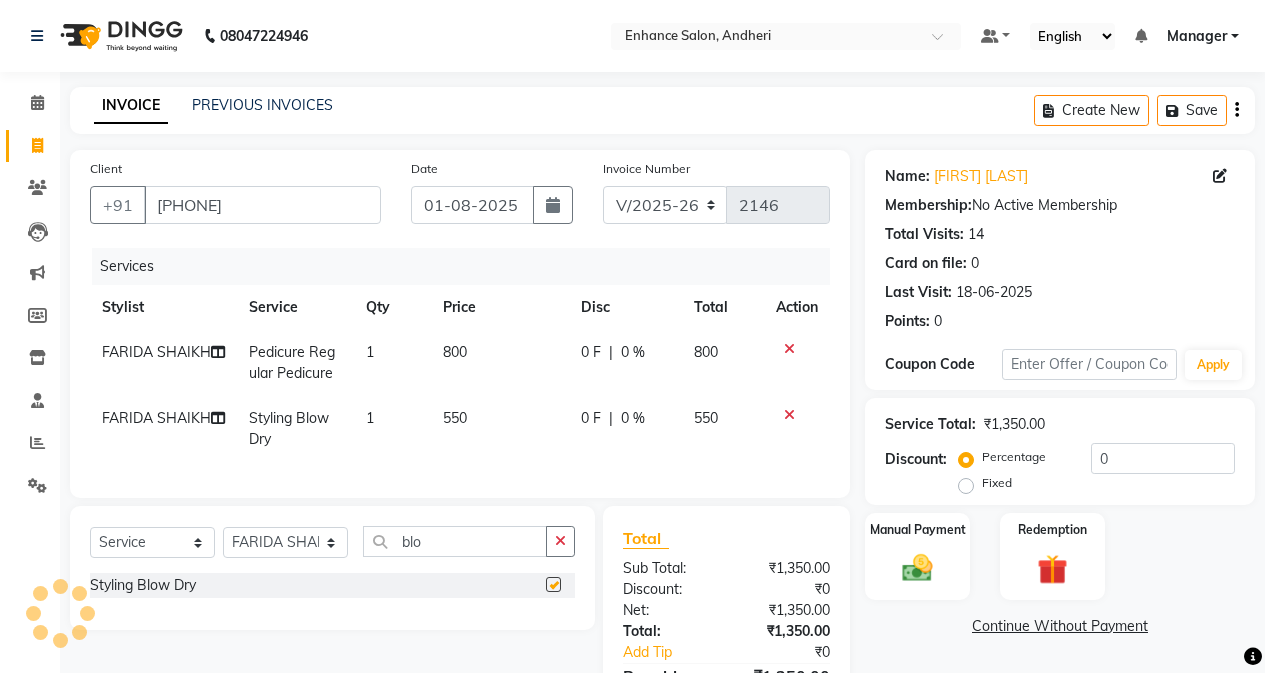 checkbox on "false" 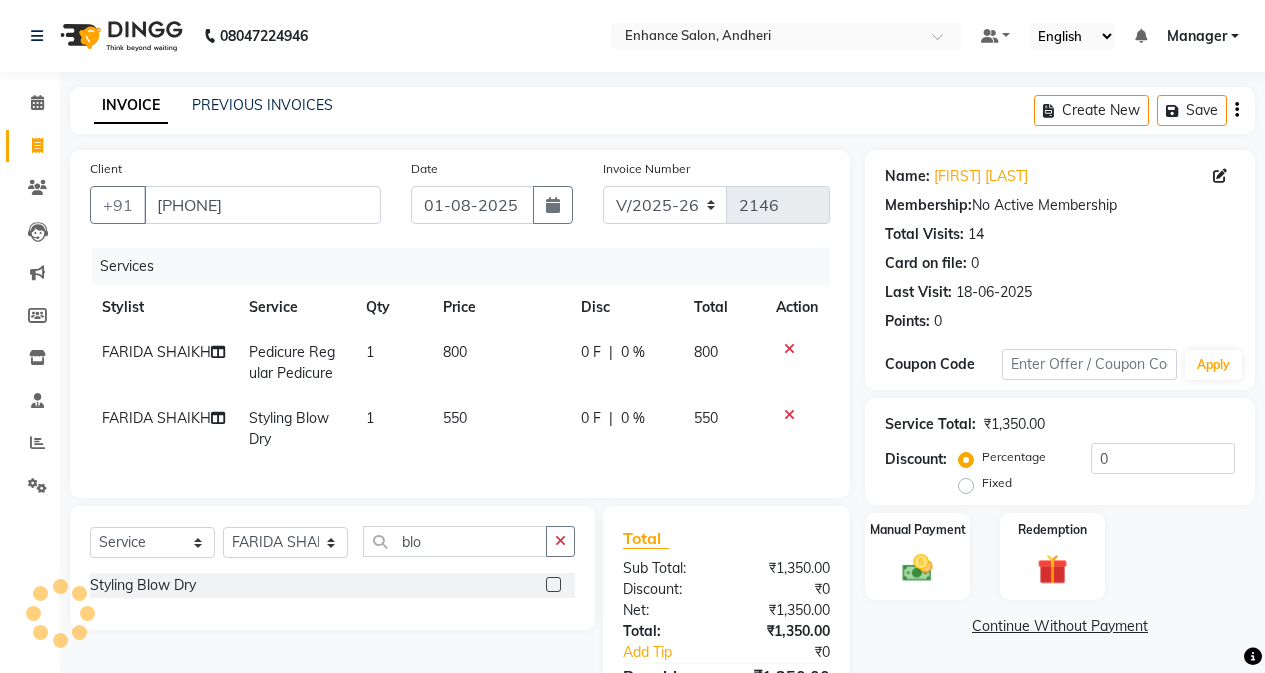 click on "550" 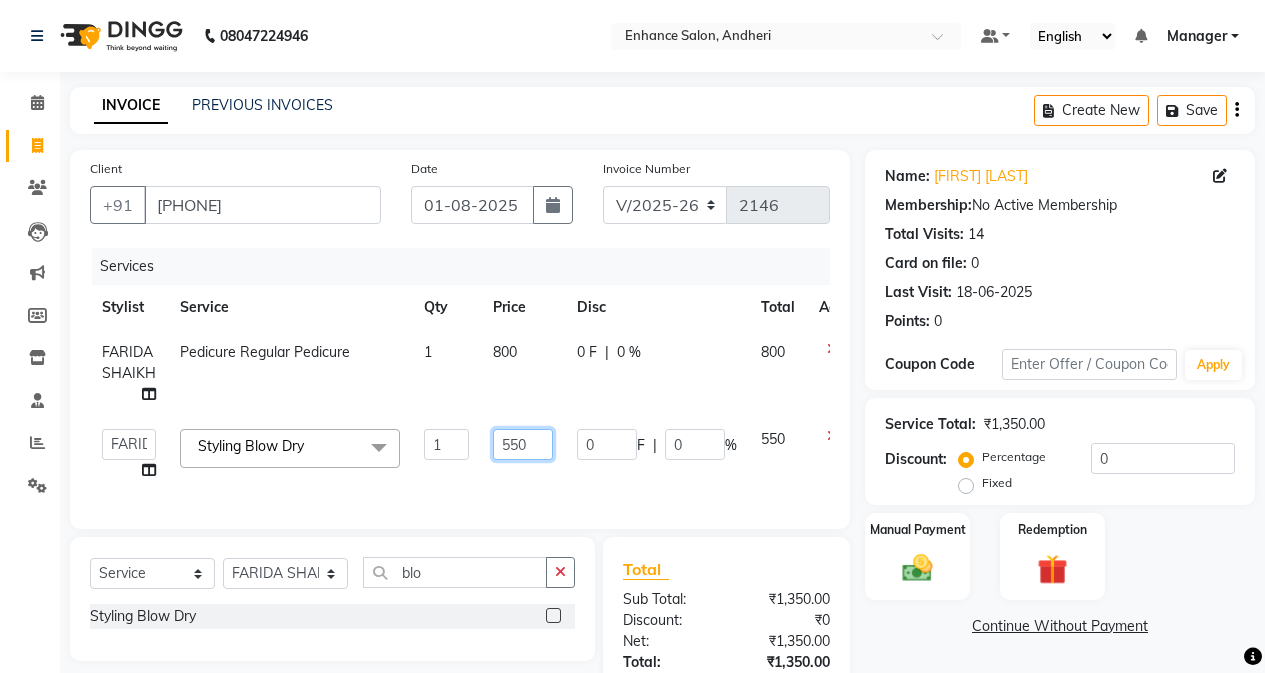 click on "550" 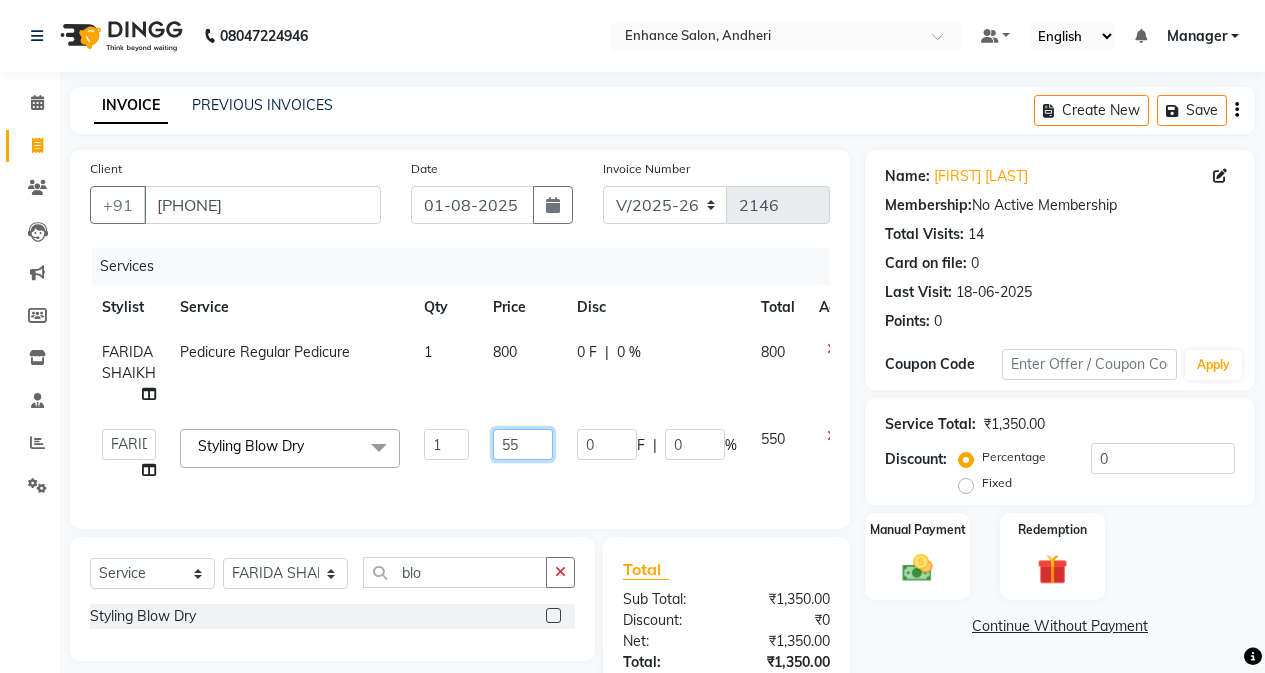 type on "5" 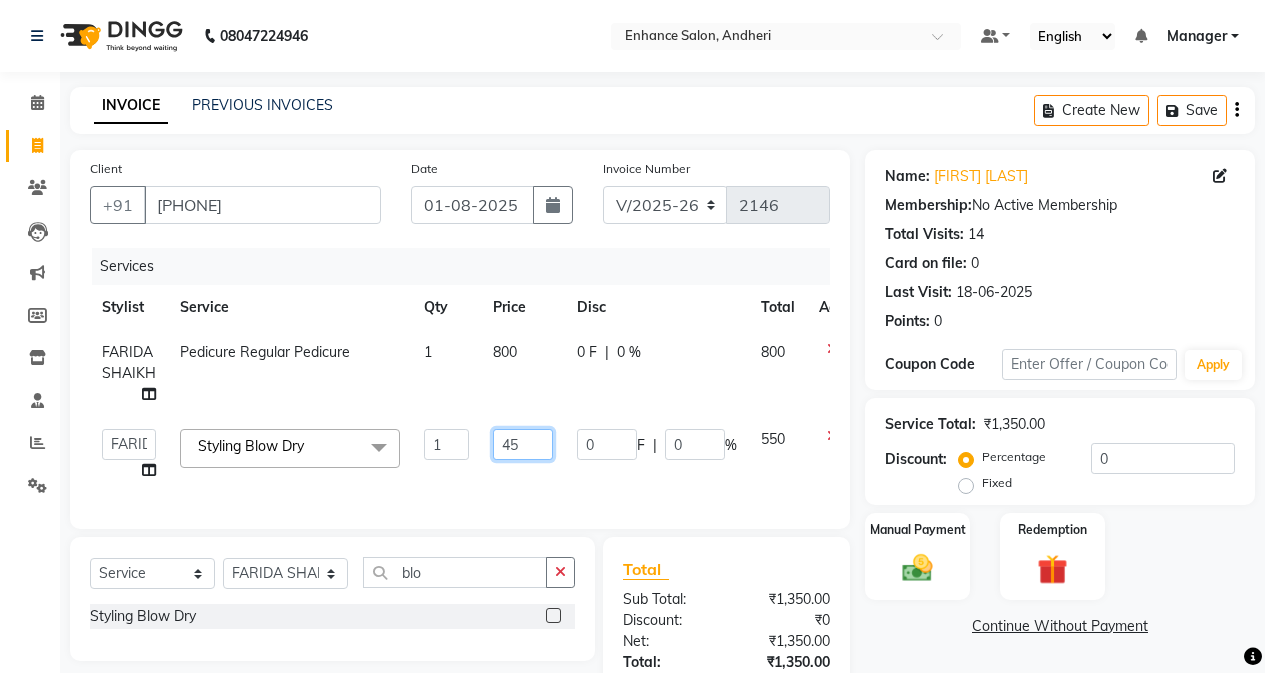 type on "450" 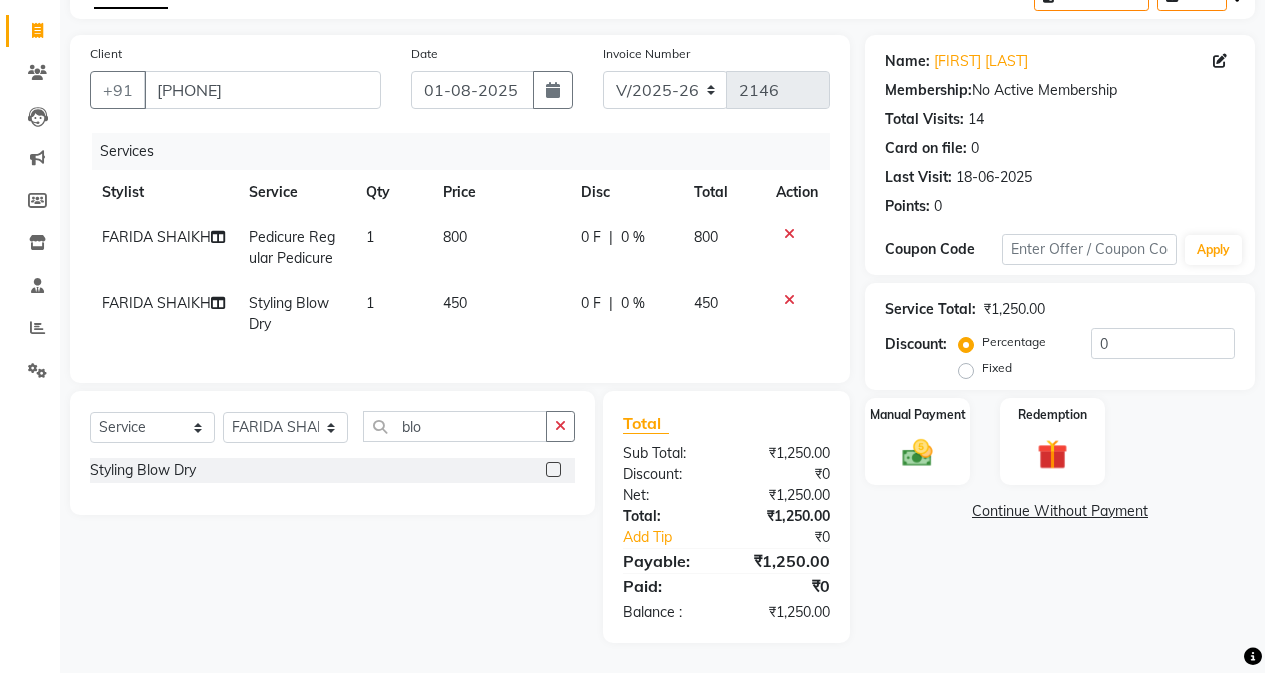 scroll, scrollTop: 130, scrollLeft: 0, axis: vertical 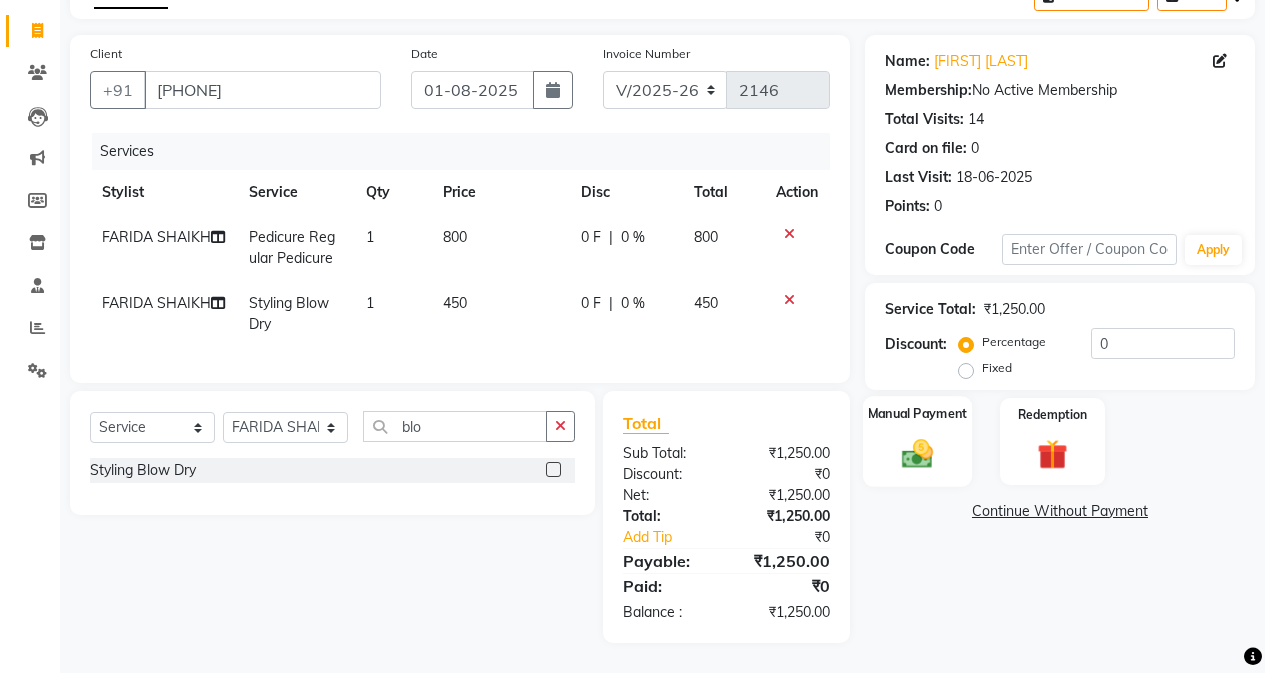 click 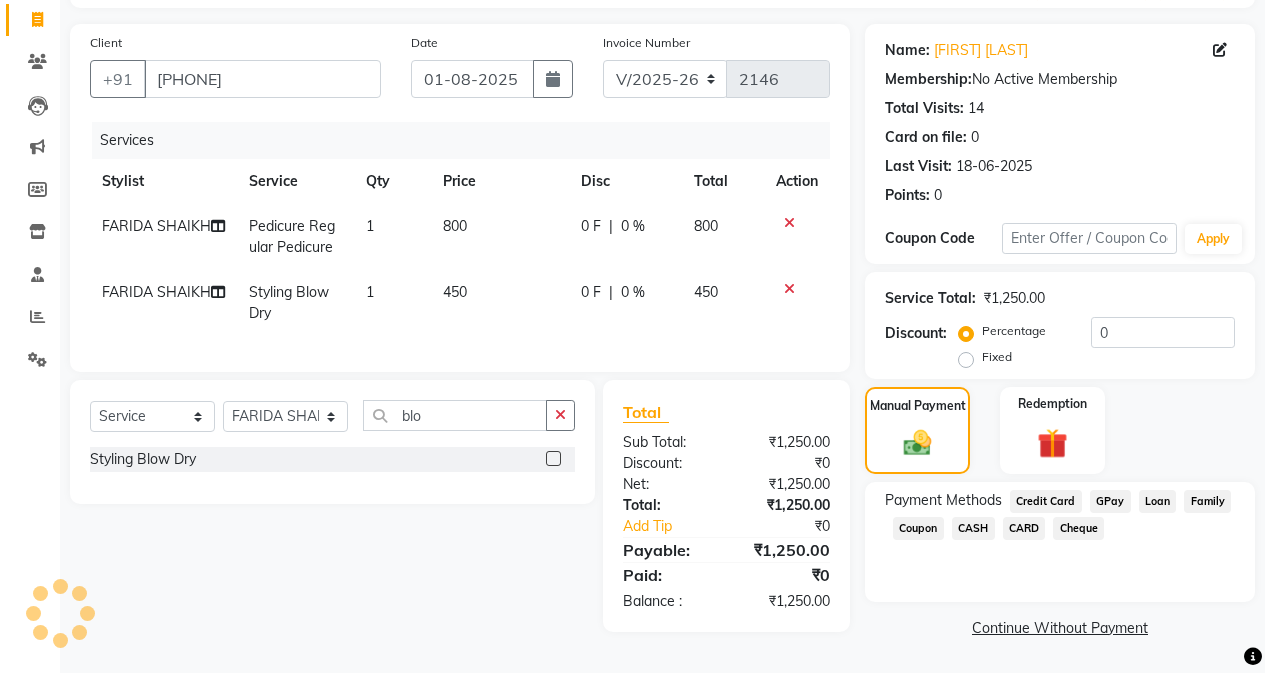 click on "CASH" 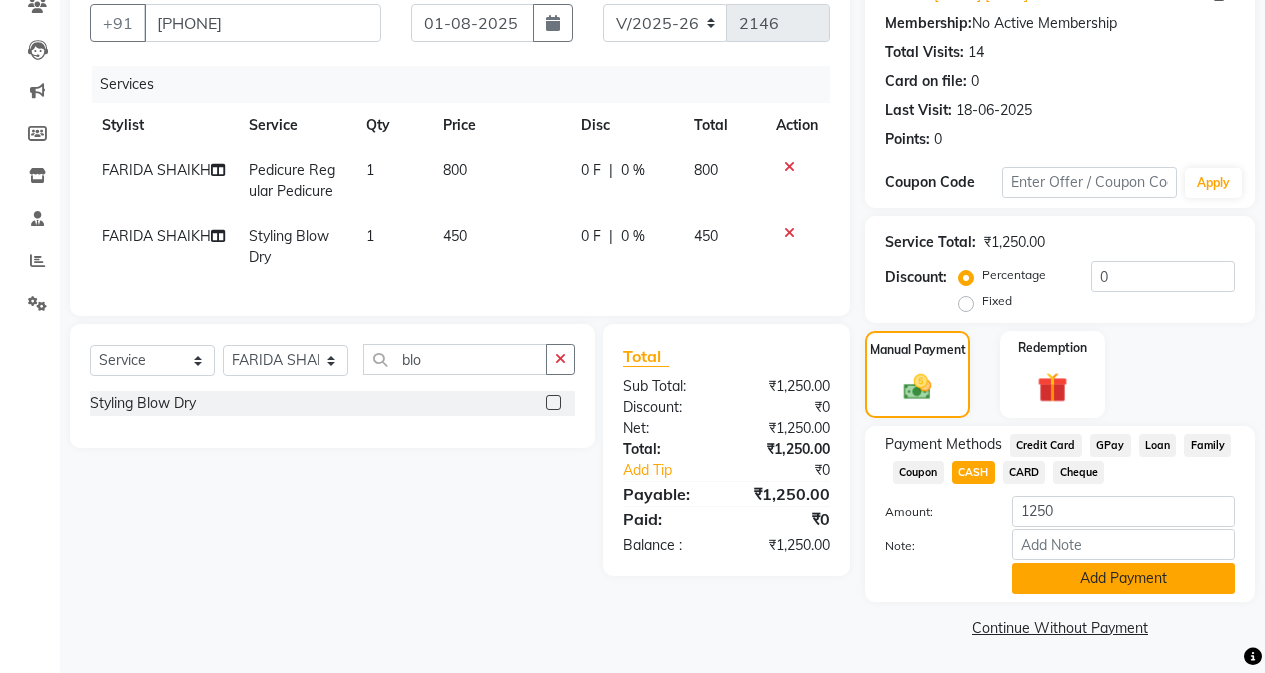 click on "Add Payment" 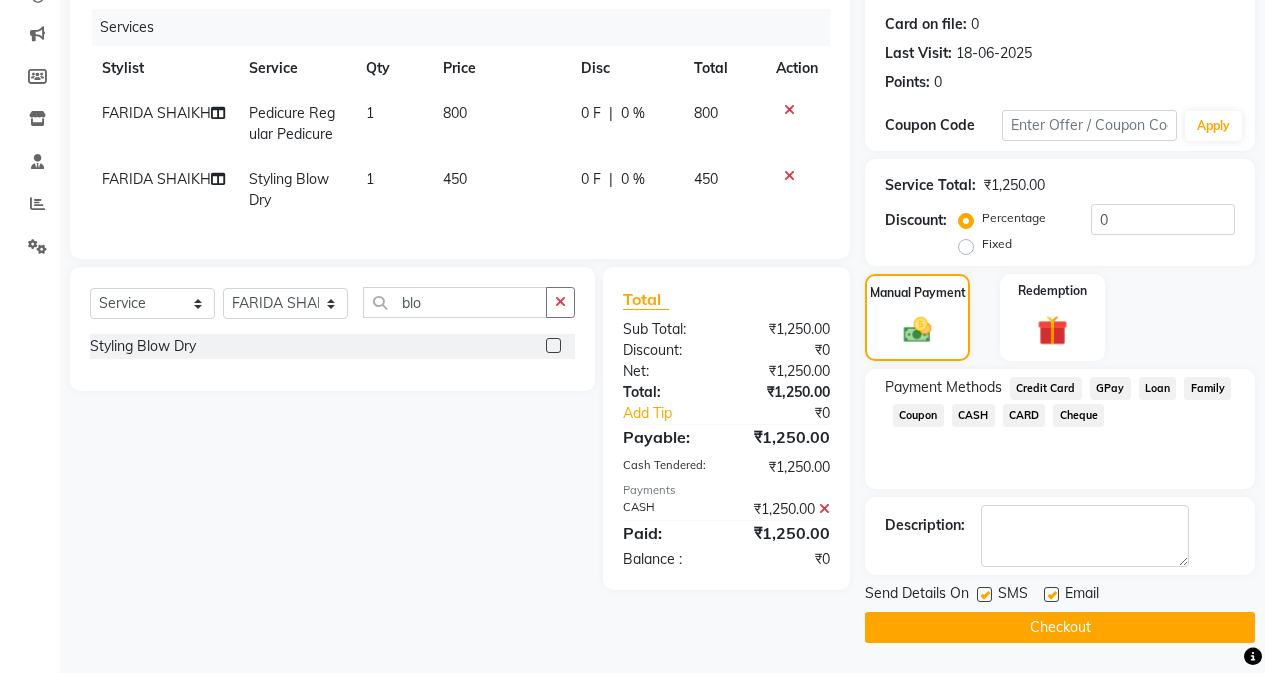 click on "Checkout" 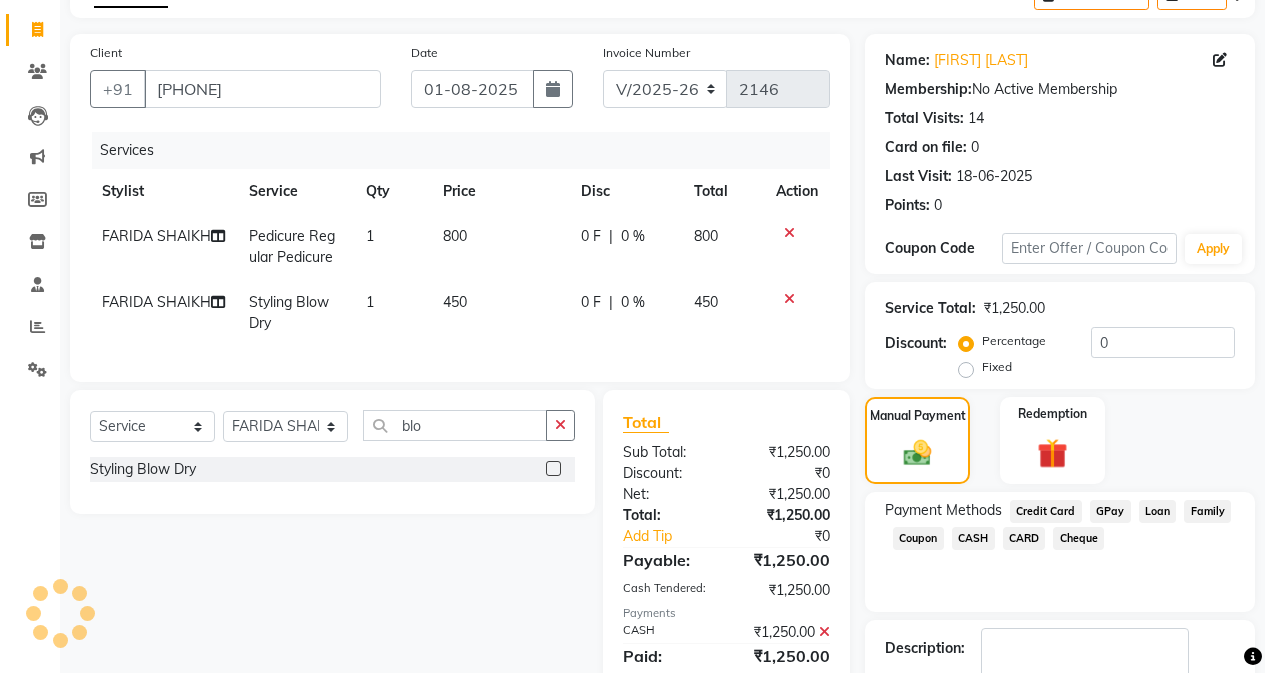 scroll, scrollTop: 0, scrollLeft: 0, axis: both 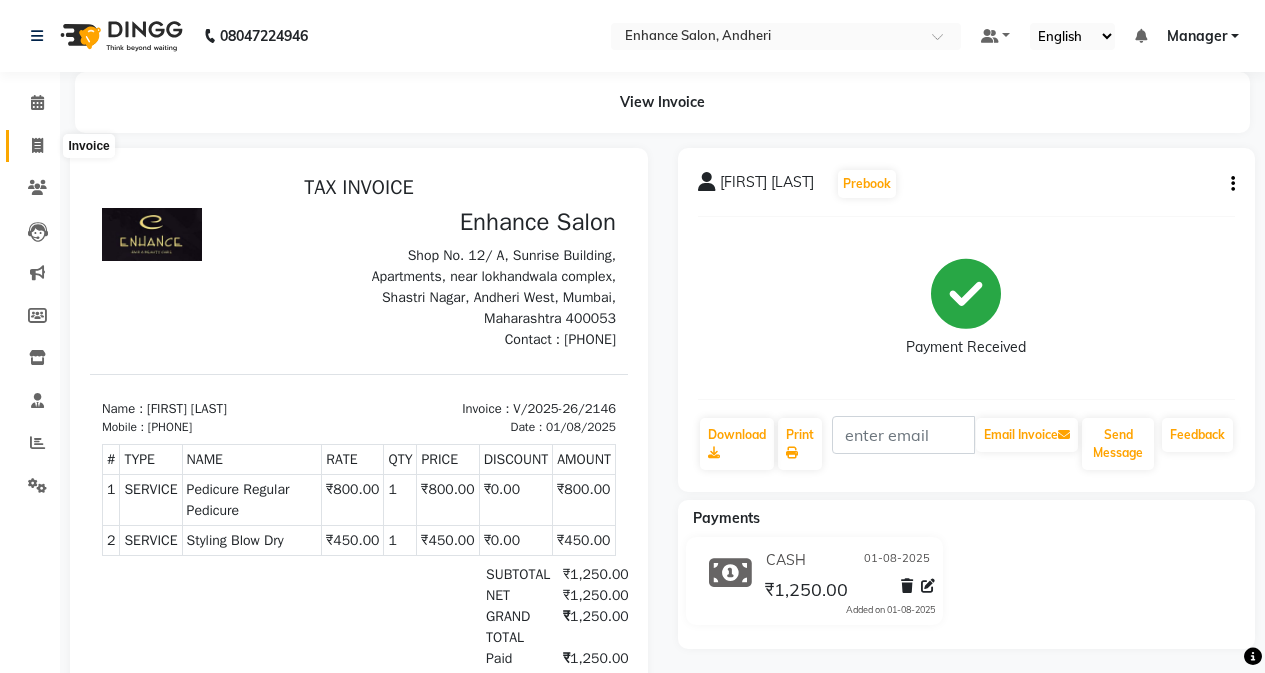 click 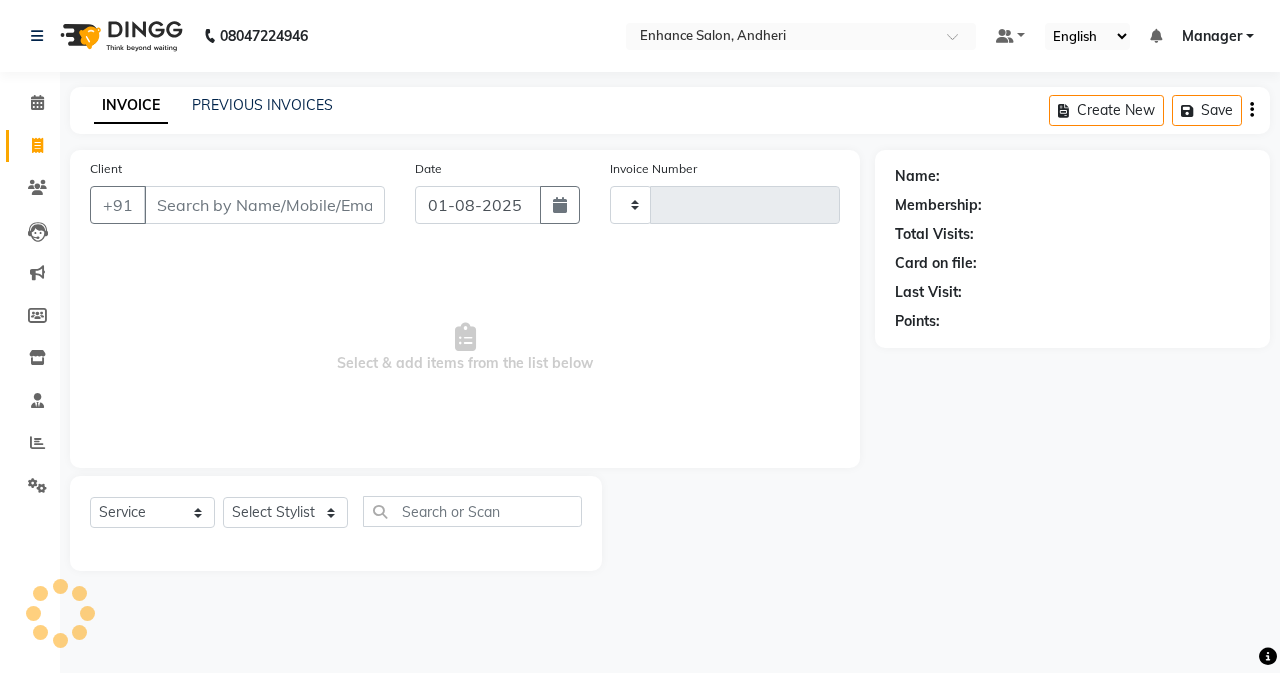 type on "2147" 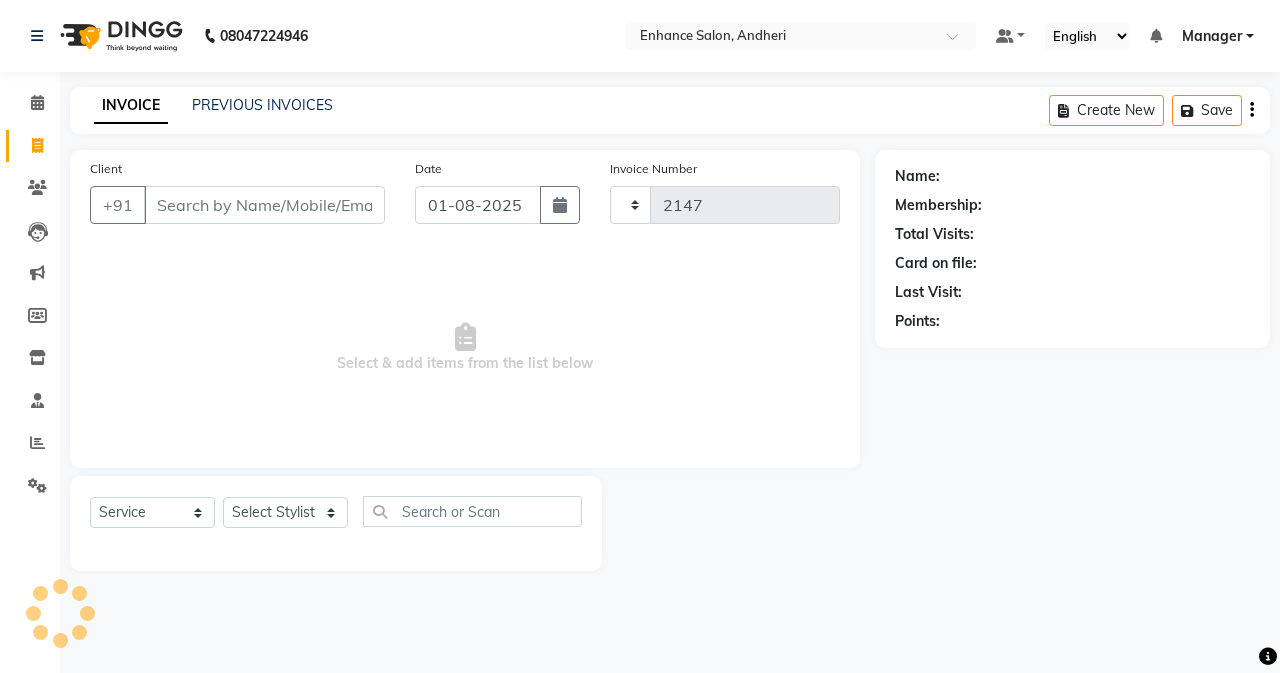 select on "7236" 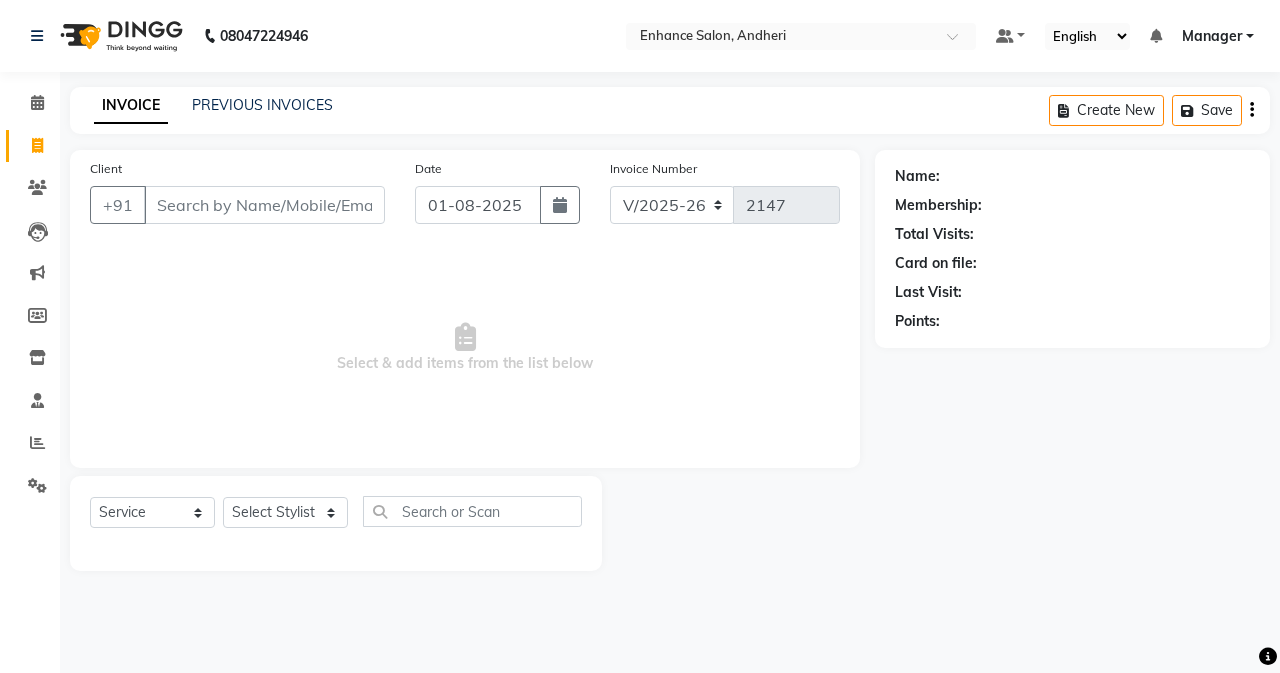 drag, startPoint x: 1100, startPoint y: 514, endPoint x: 1089, endPoint y: 498, distance: 19.416489 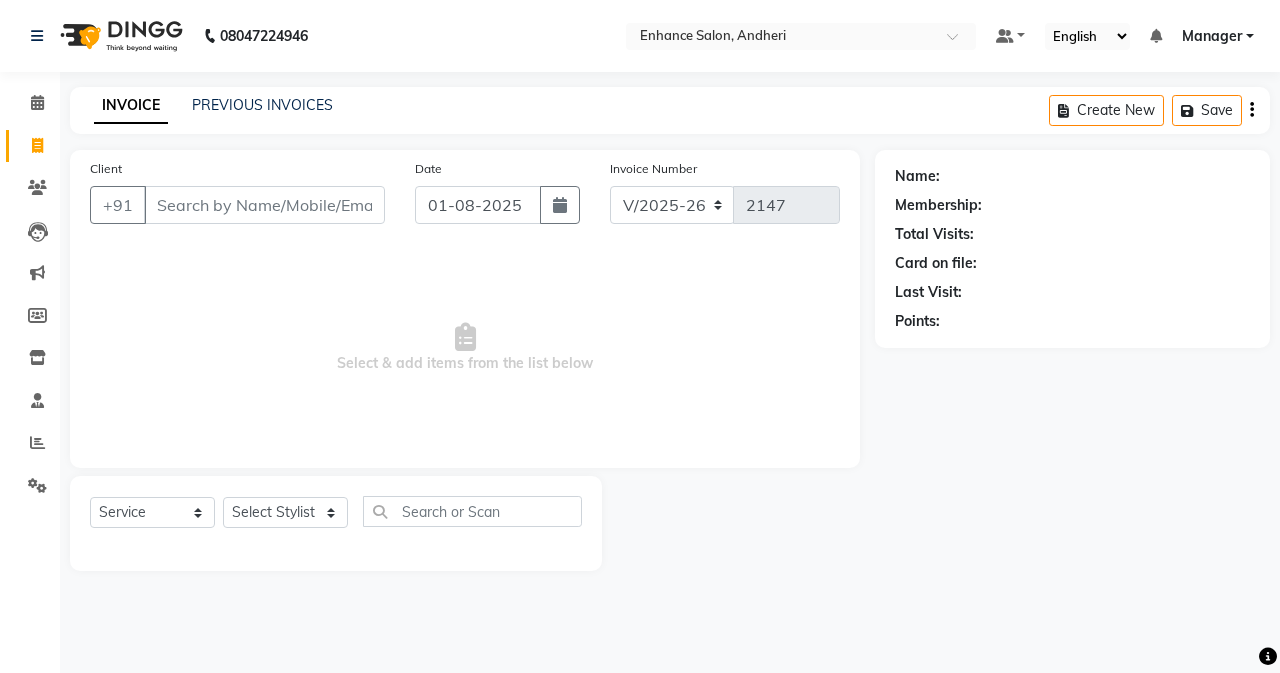 click on "Name: Membership: Total Visits: Card on file: Last Visit:  Points:" 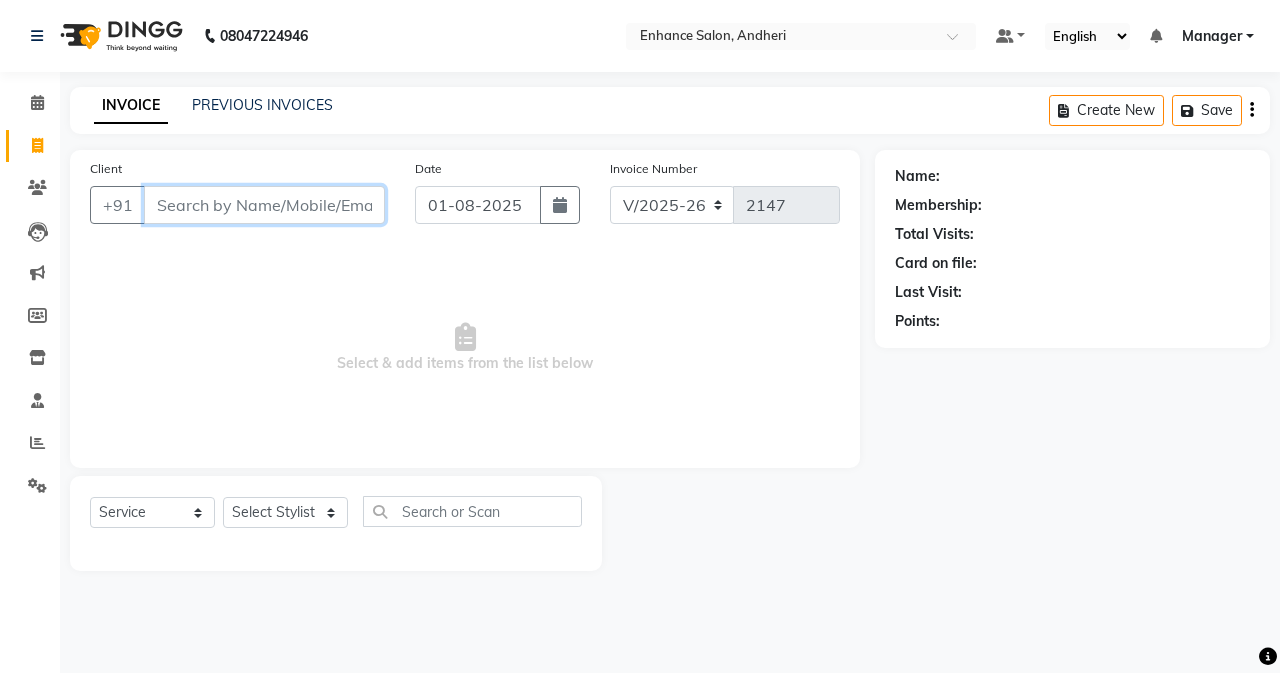 click on "Client" at bounding box center [264, 205] 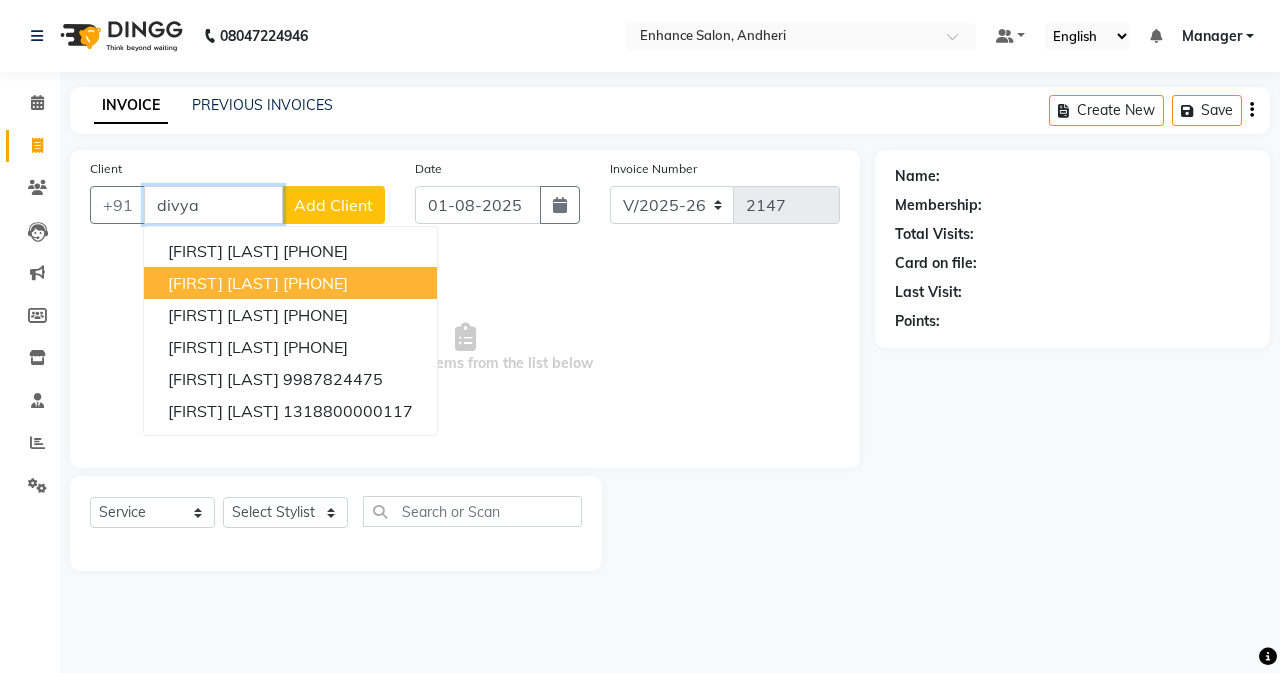 click on "[FIRST] [LAST]" at bounding box center (223, 283) 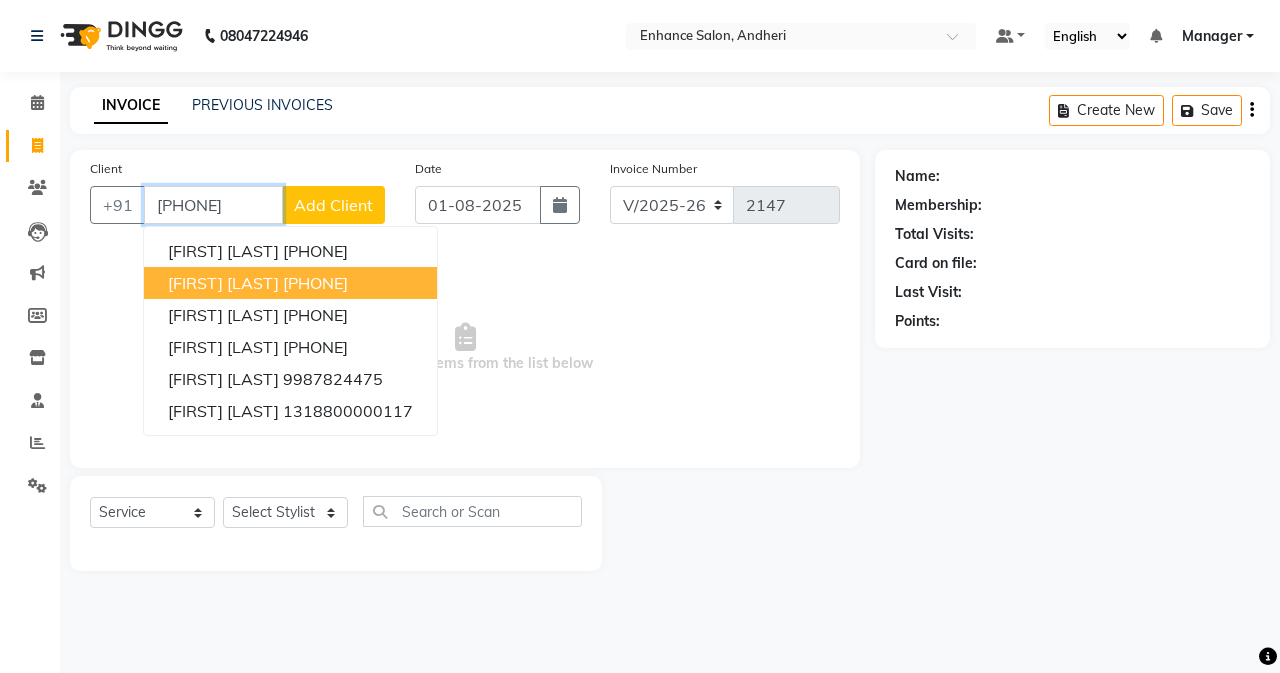 type on "[PHONE]" 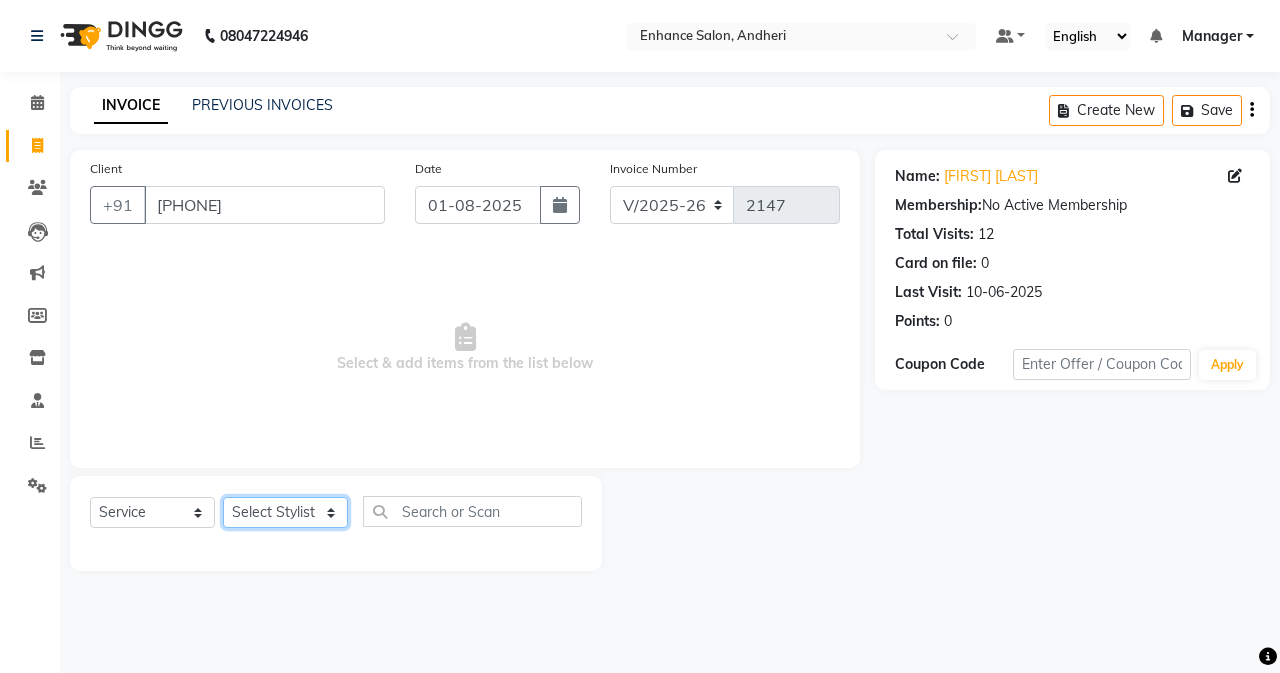 click on "Select Stylist Admin Arifa  ESHA CHAUHAN FARIDA SHAIKH Manager MEENA MISALKAR Minal NAMYA SALIAN POONAM KATEL RACHNA SAWANT Ranu nails REEMA MANGELA SHAMINA SHAIKH SHEFALI SHETTY TABU SHAIKH" 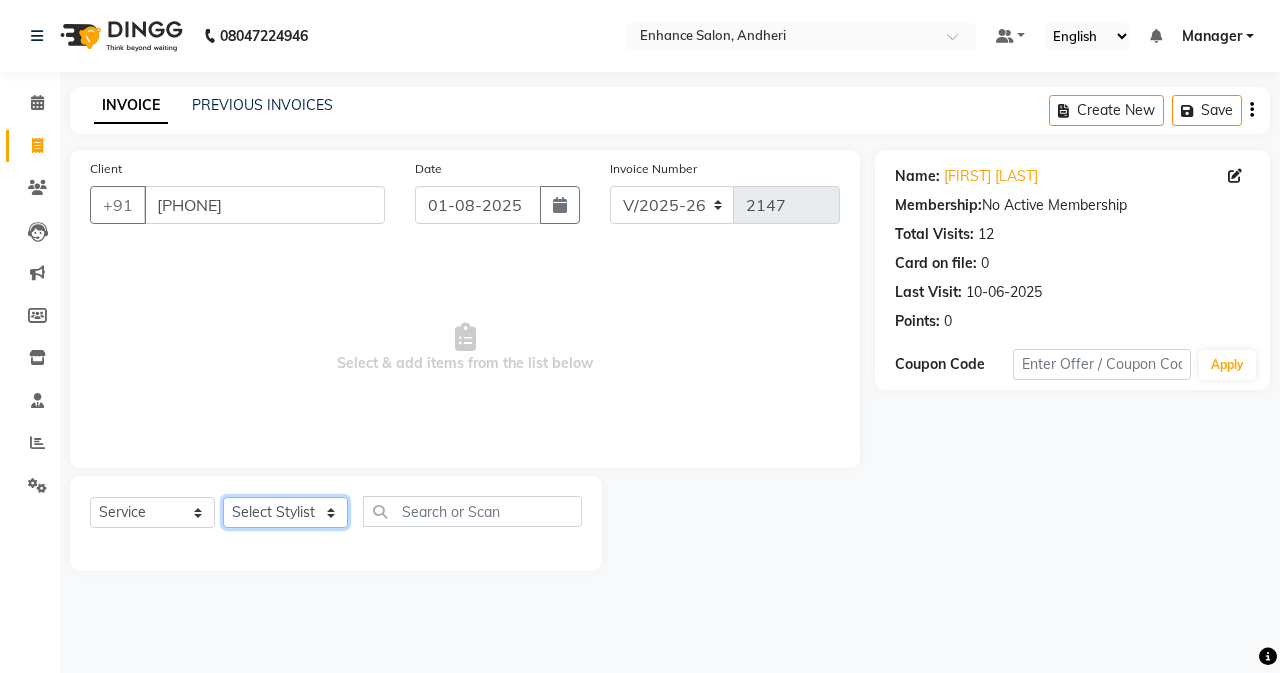 select on "61731" 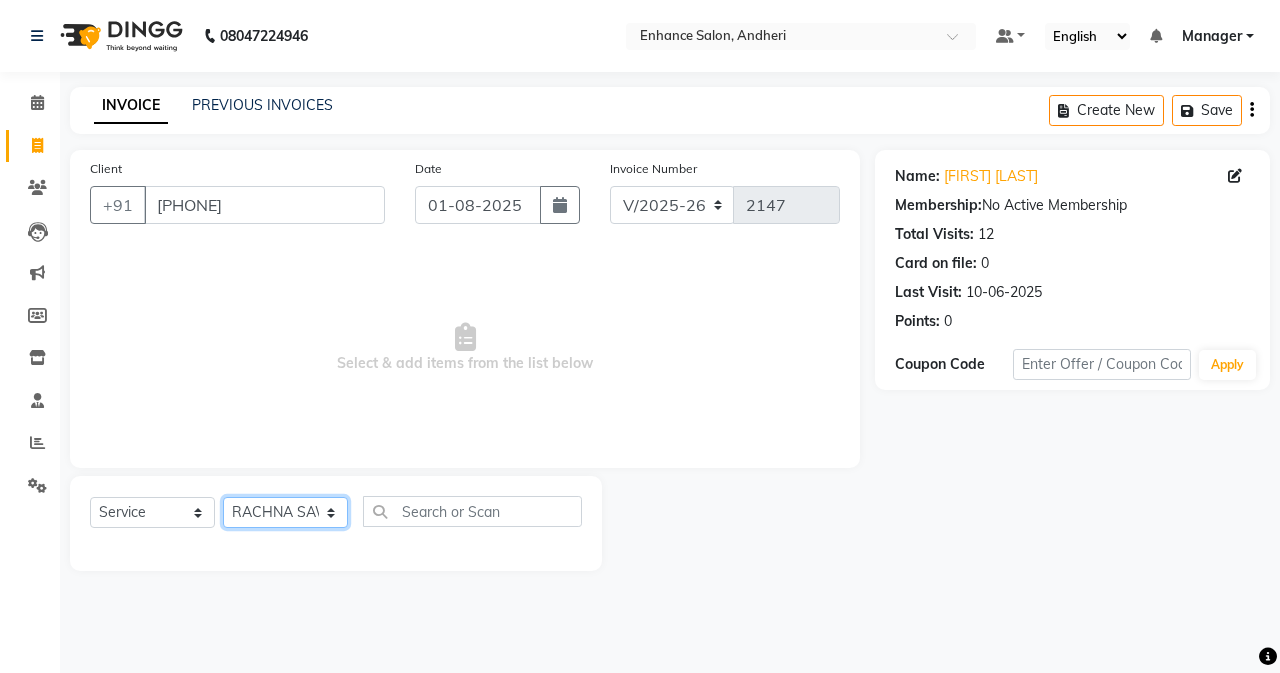 click on "Select Stylist Admin Arifa  ESHA CHAUHAN FARIDA SHAIKH Manager MEENA MISALKAR Minal NAMYA SALIAN POONAM KATEL RACHNA SAWANT Ranu nails REEMA MANGELA SHAMINA SHAIKH SHEFALI SHETTY TABU SHAIKH" 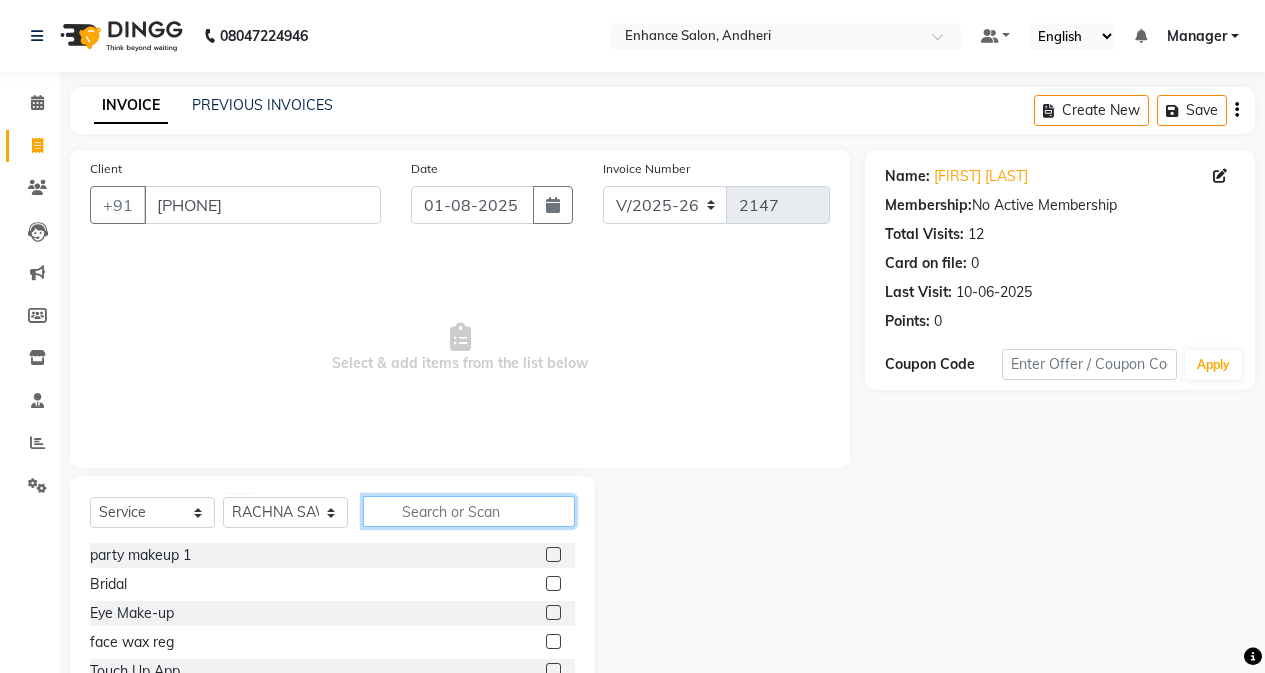 click 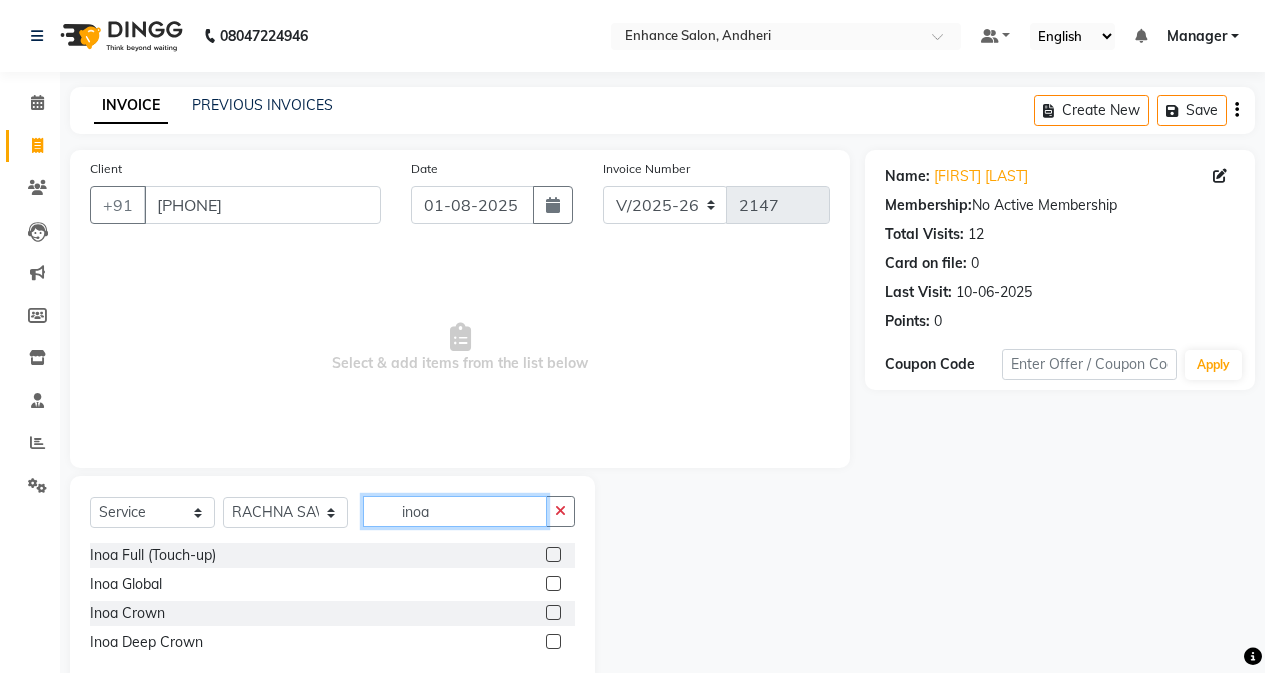 type on "inoa" 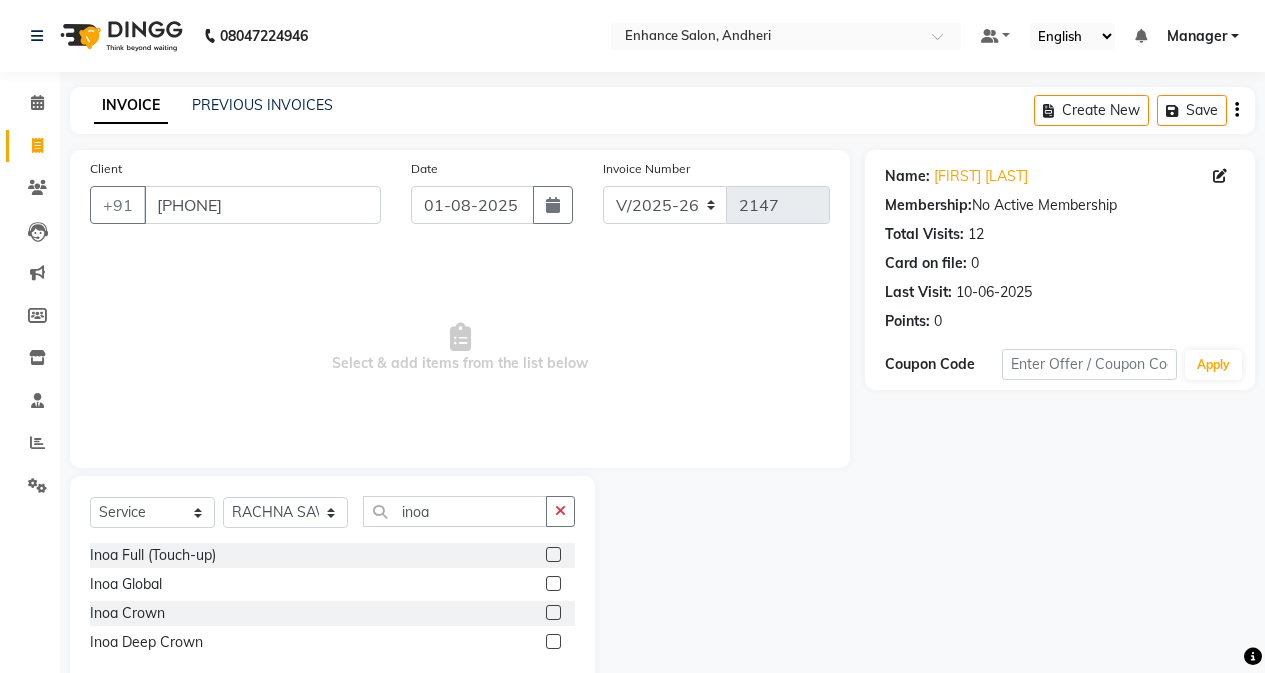 click 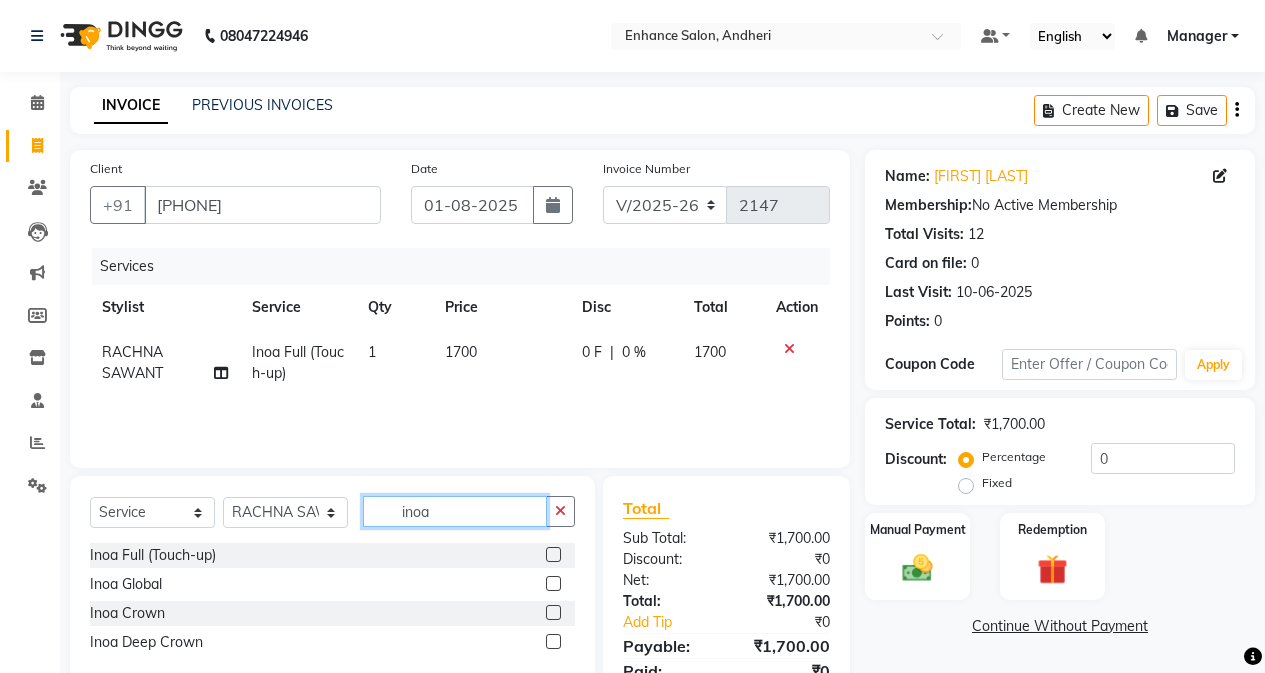 checkbox on "false" 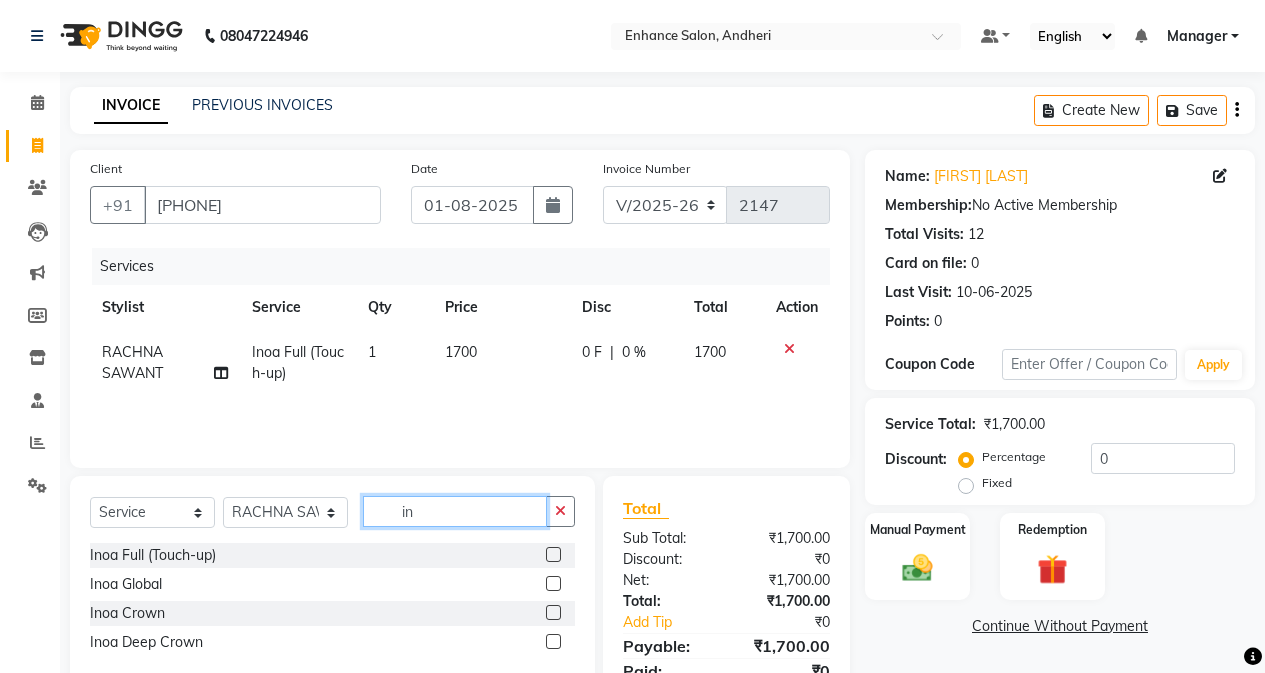 type on "i" 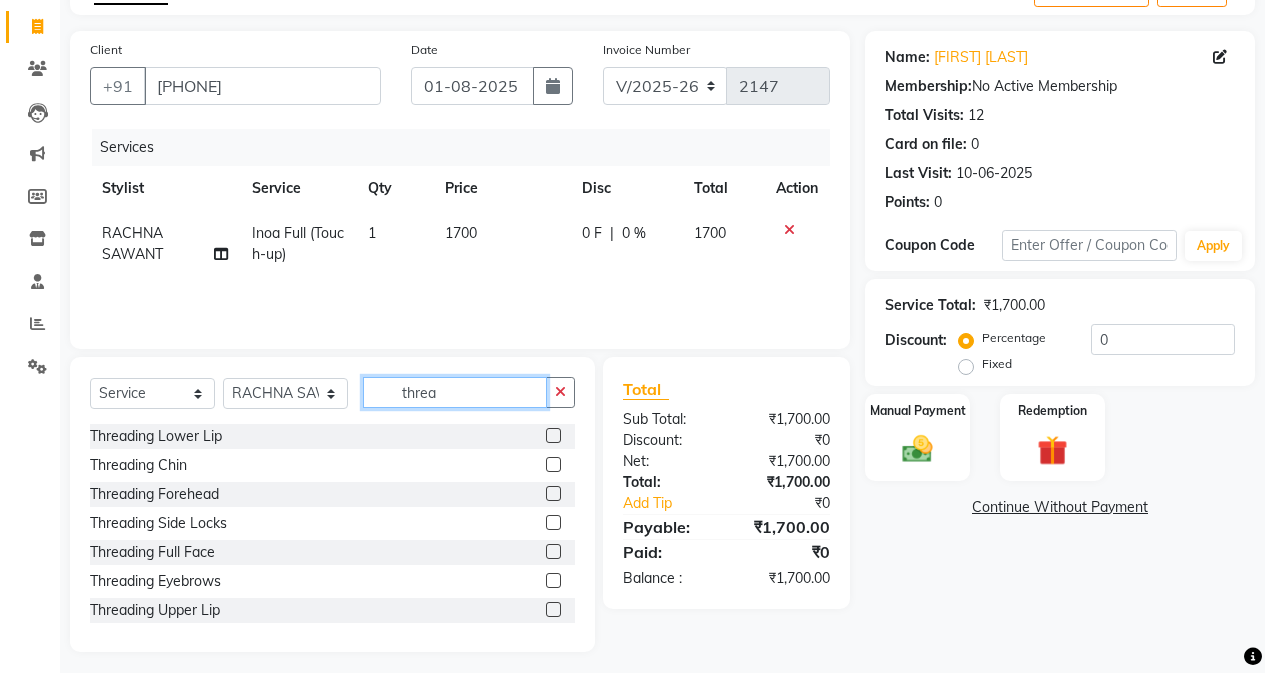 scroll, scrollTop: 128, scrollLeft: 0, axis: vertical 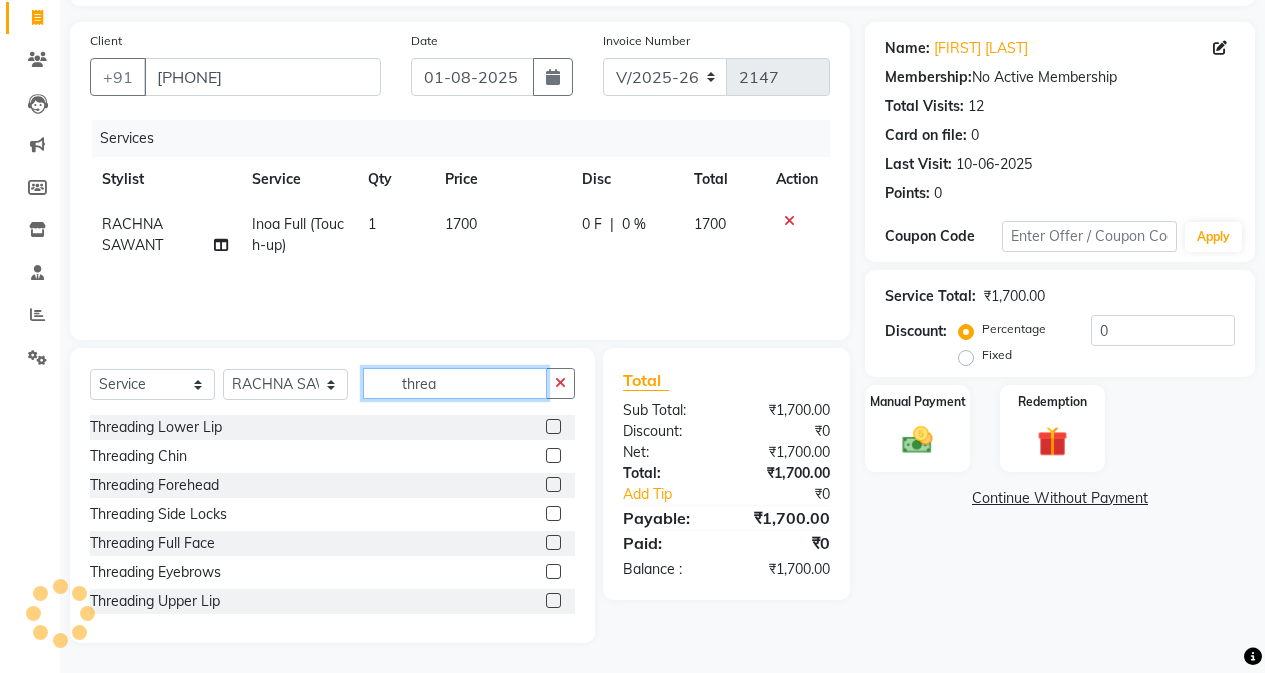 type on "threa" 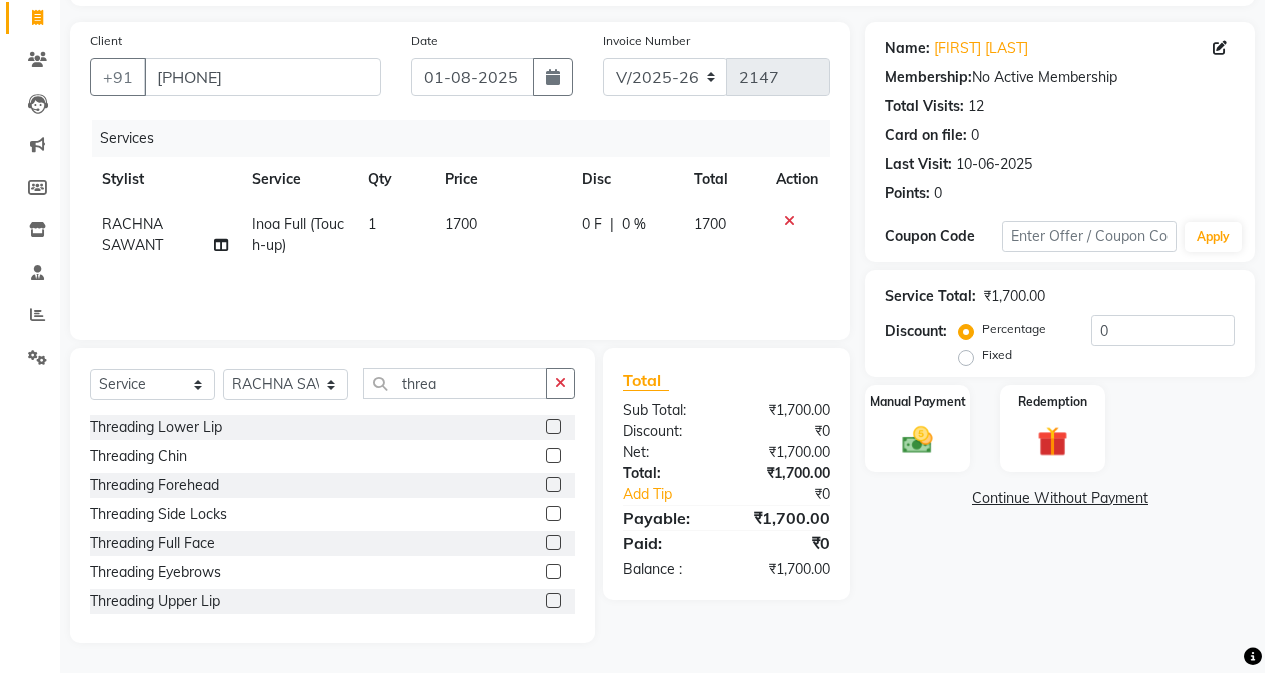 click 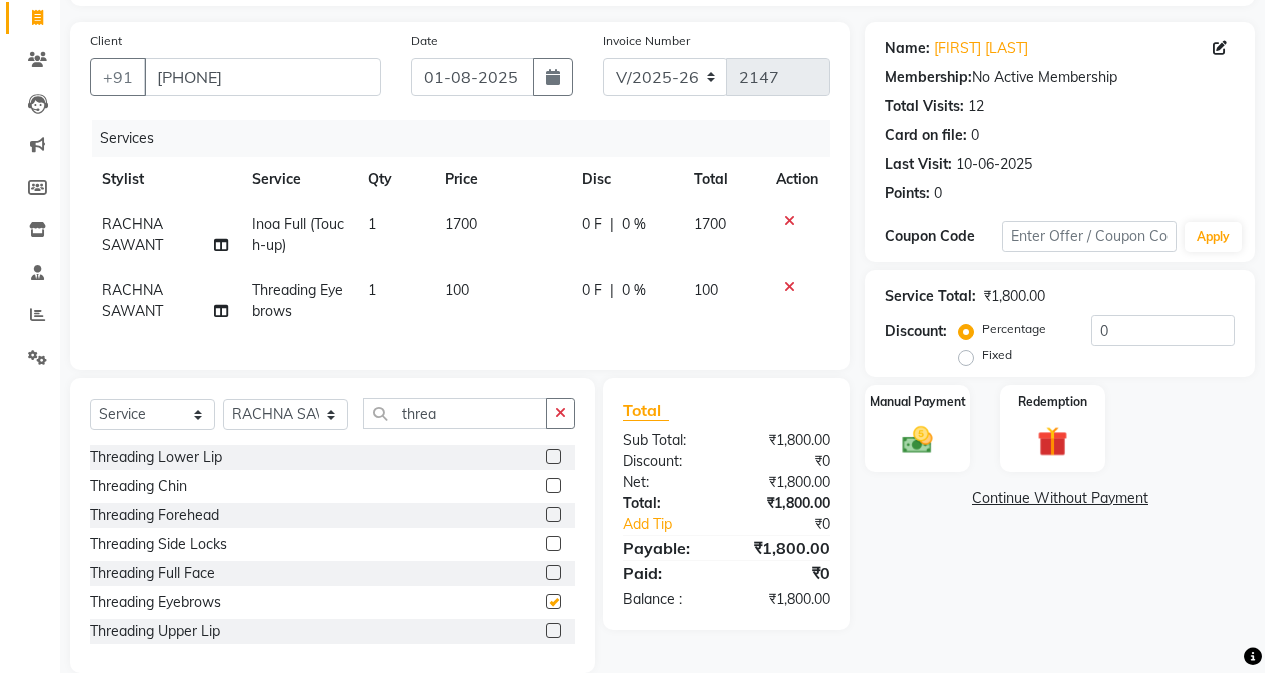 checkbox on "false" 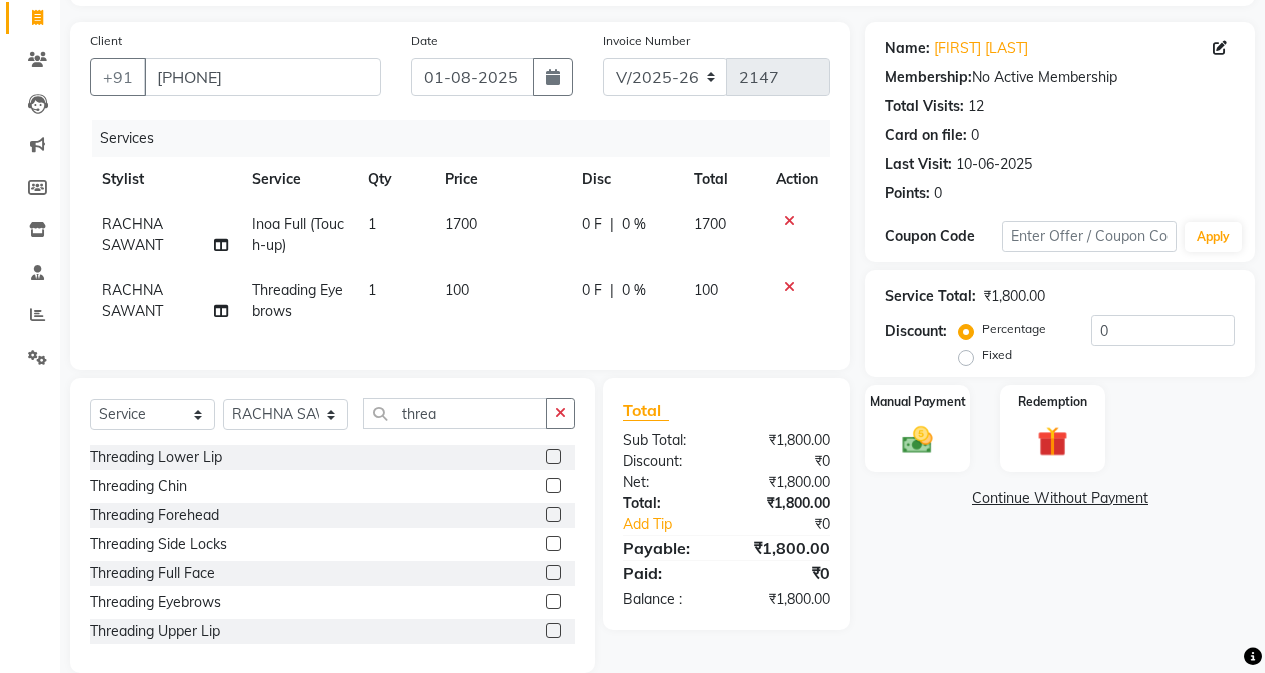 click 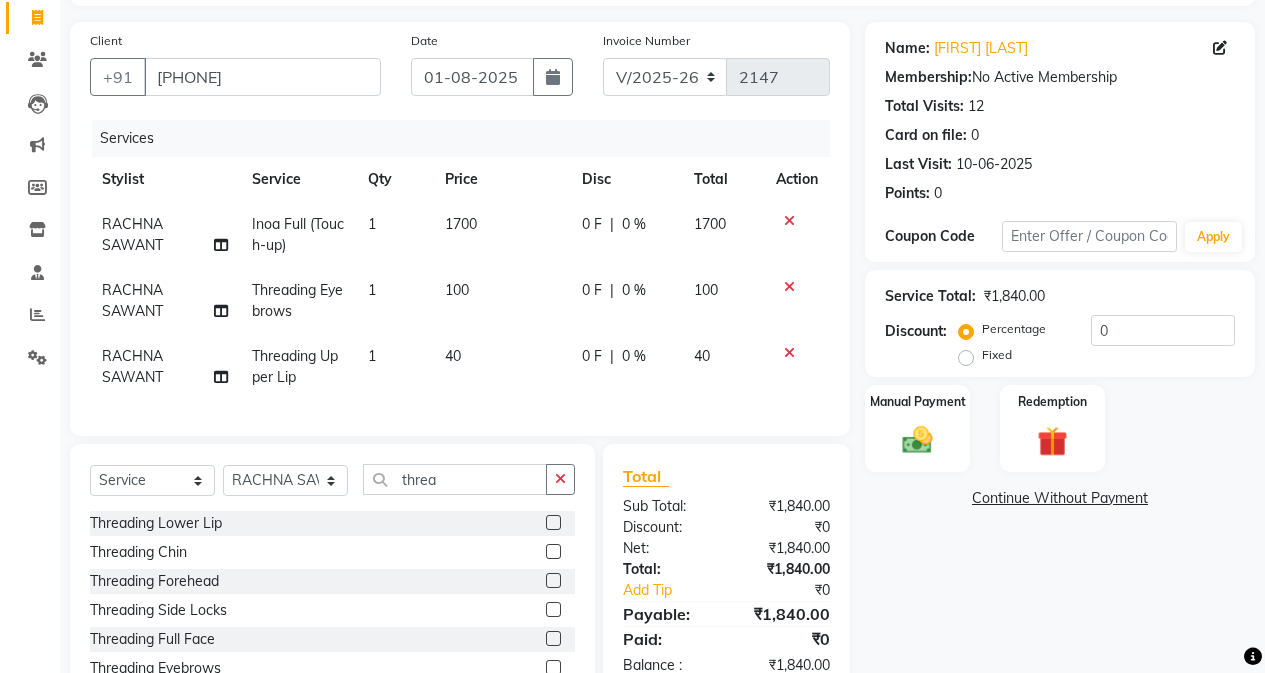 scroll, scrollTop: 3, scrollLeft: 0, axis: vertical 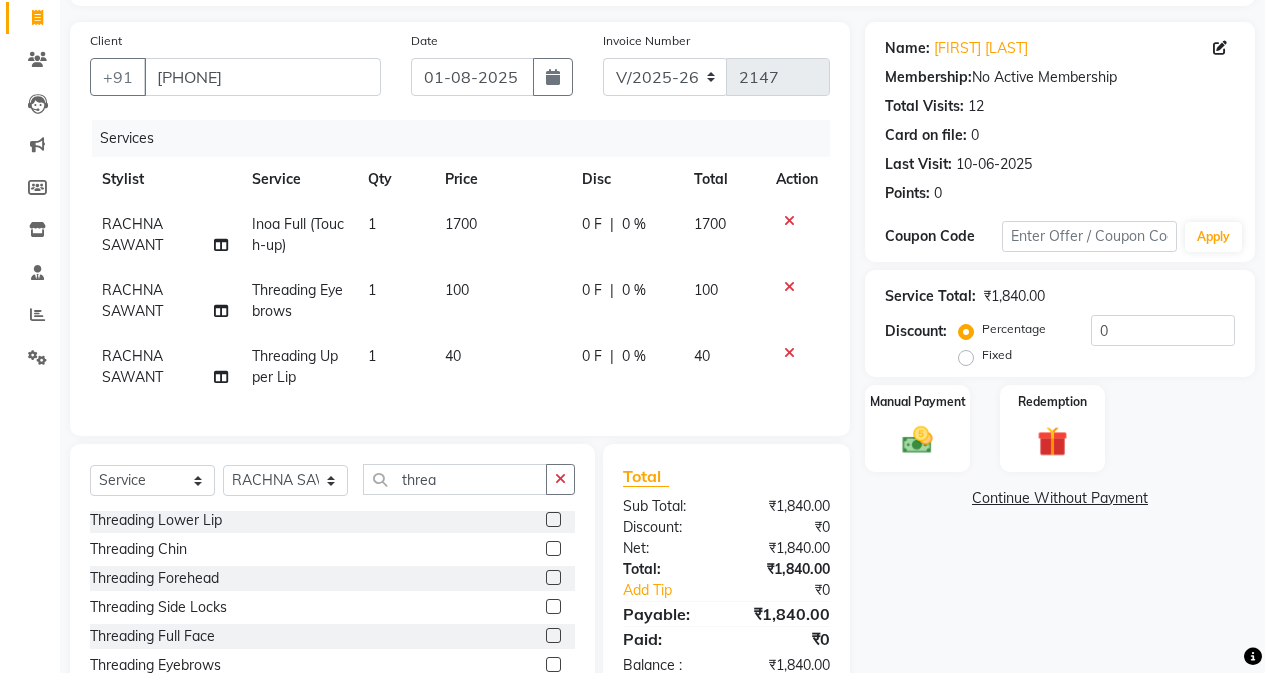 checkbox on "false" 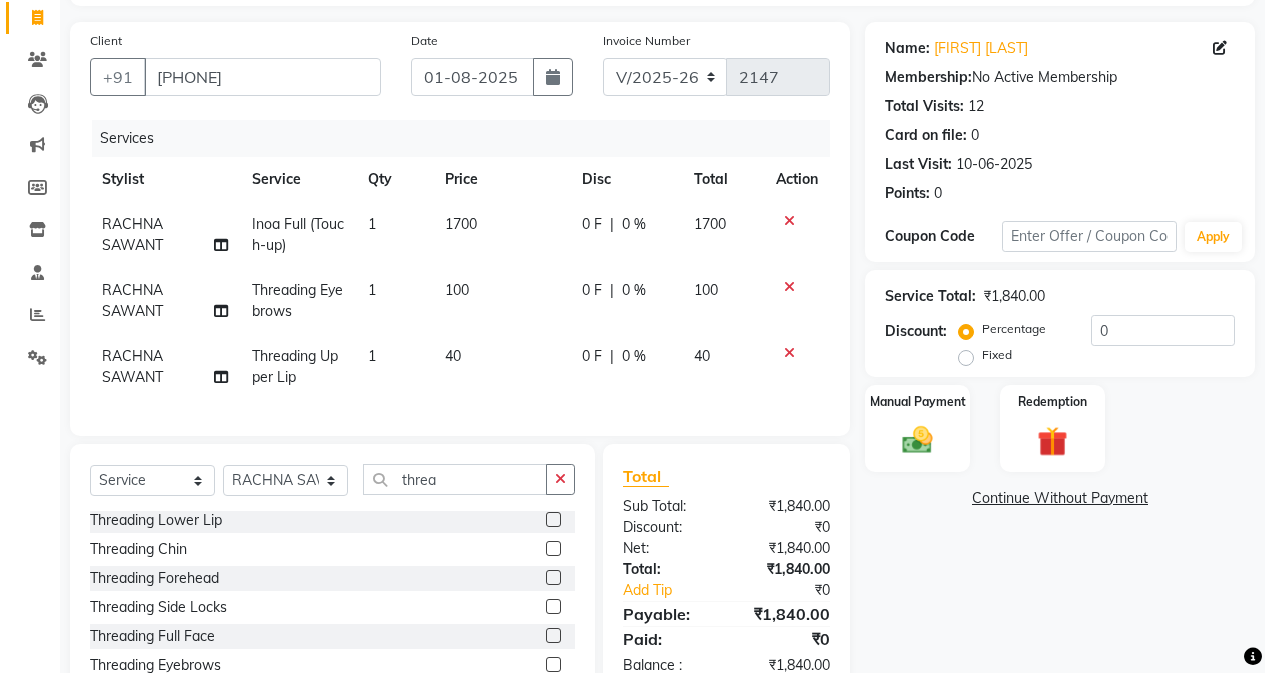 click 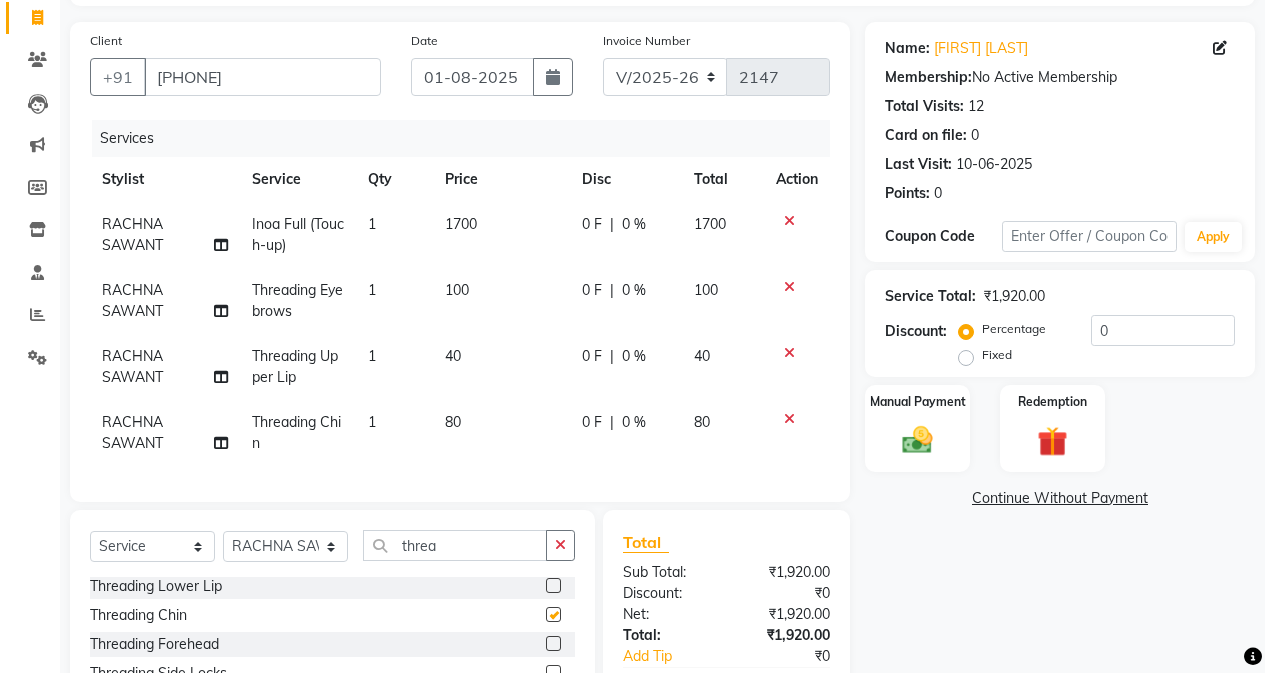 checkbox on "false" 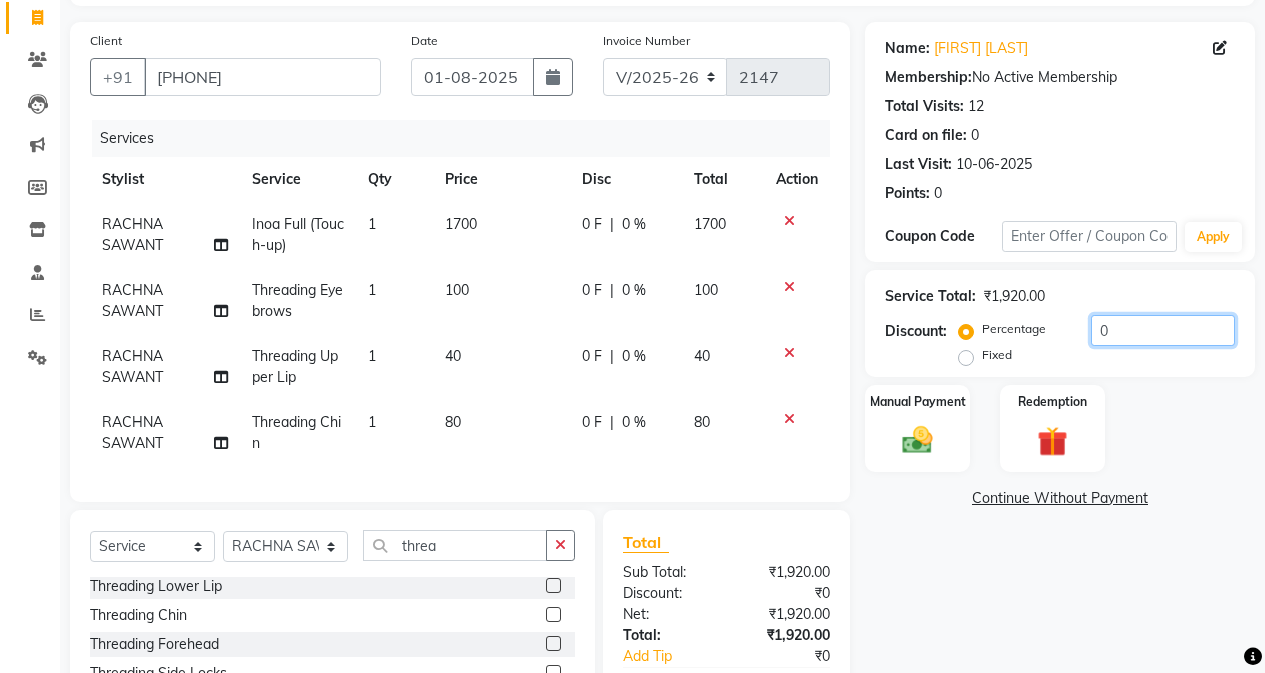 click on "0" 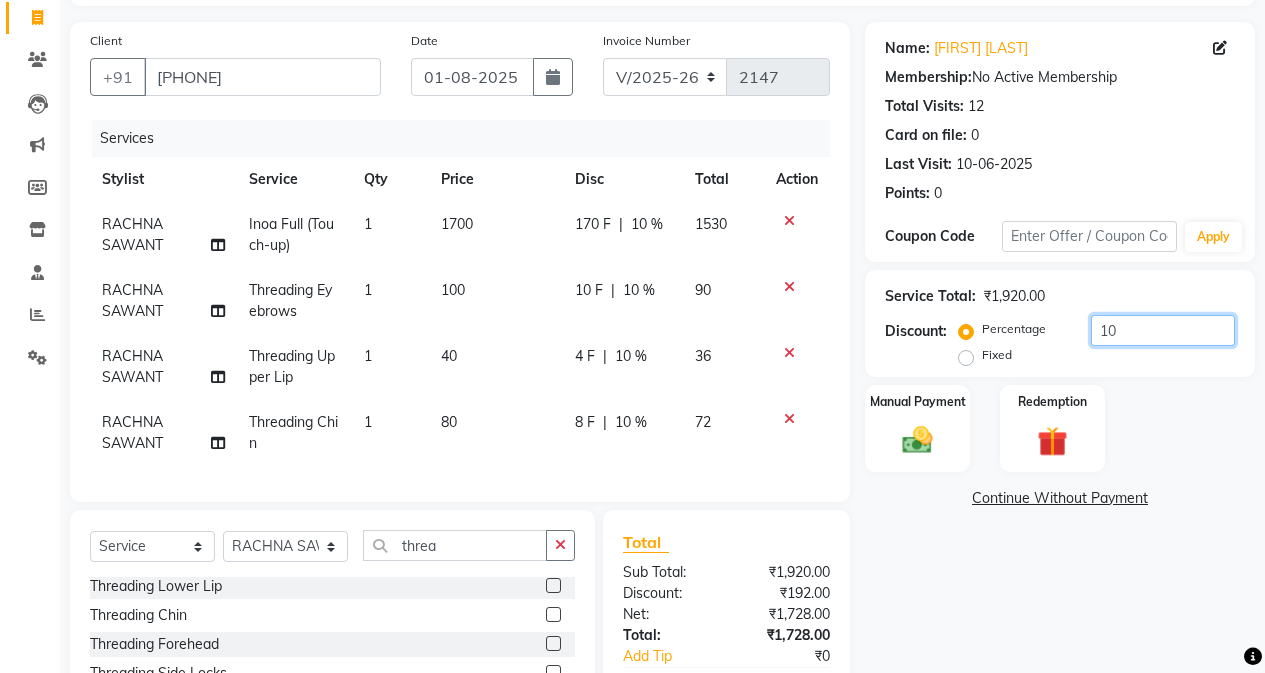 type on "10" 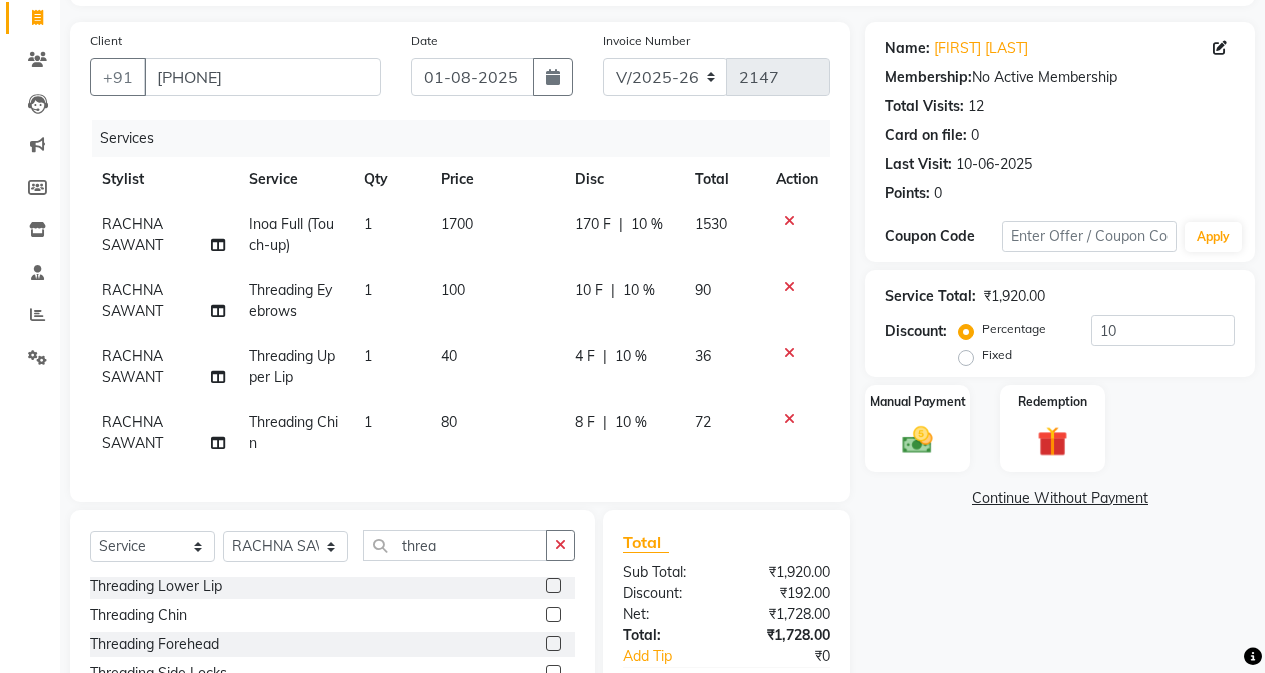 click on "80" 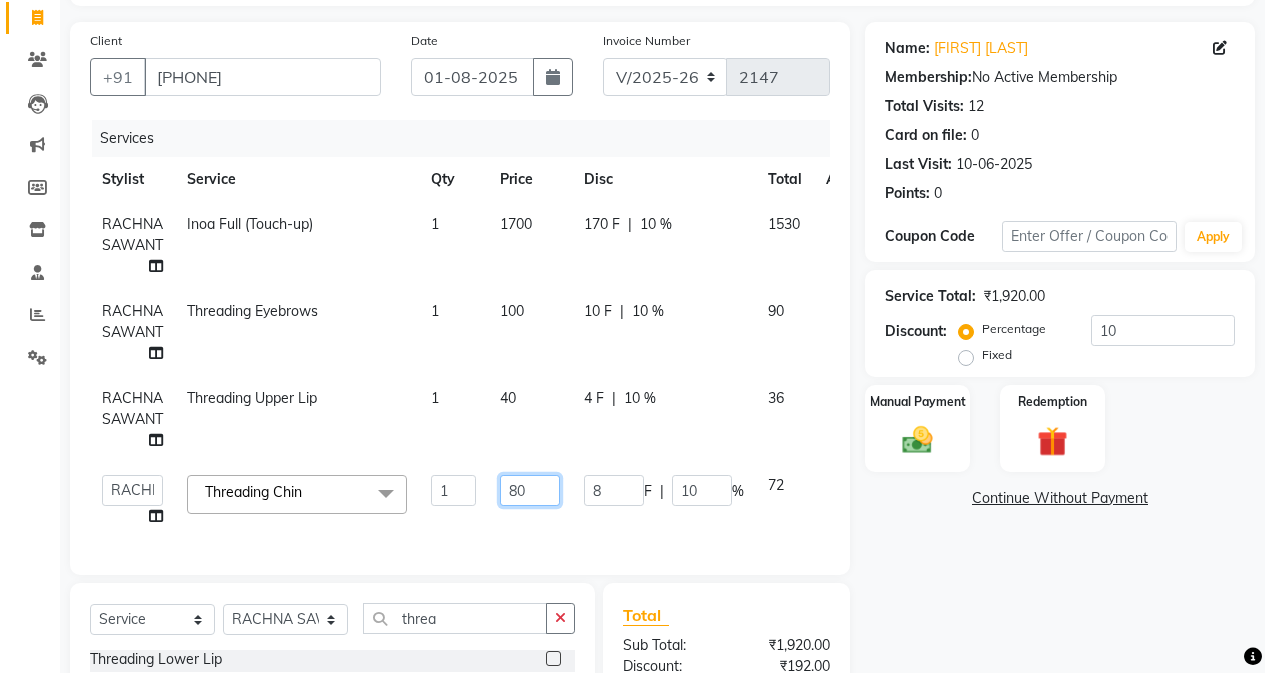 click on "80" 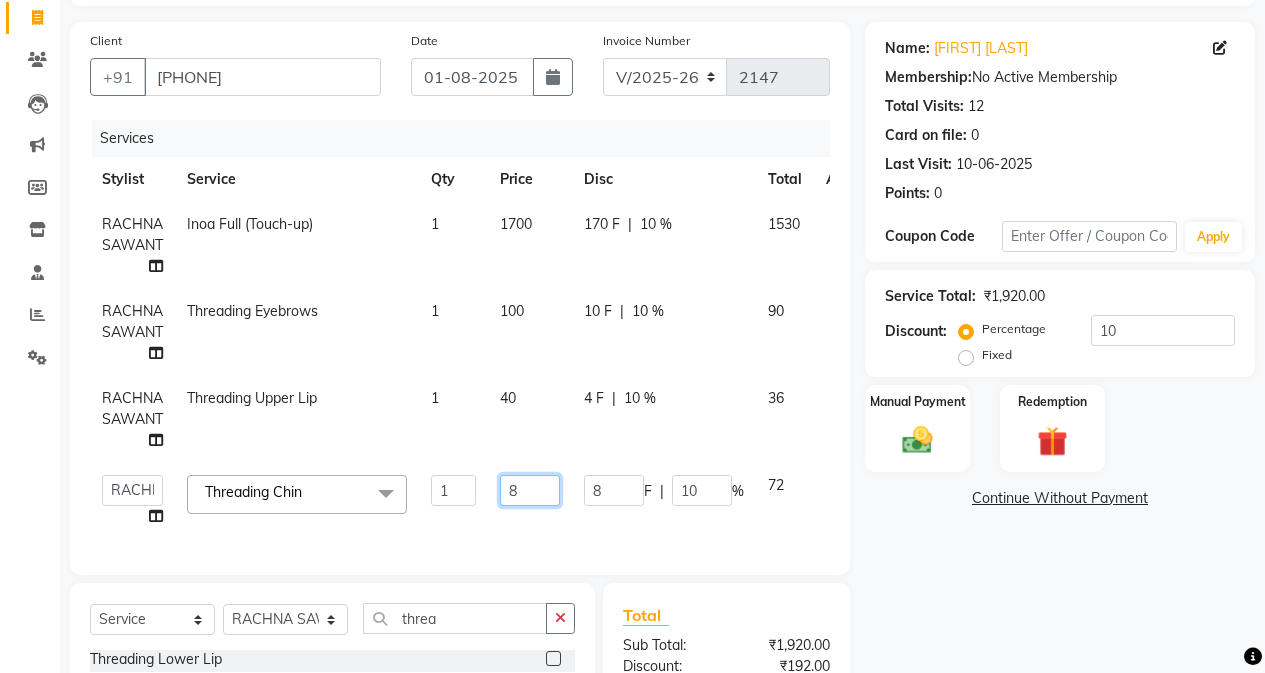 type on "82" 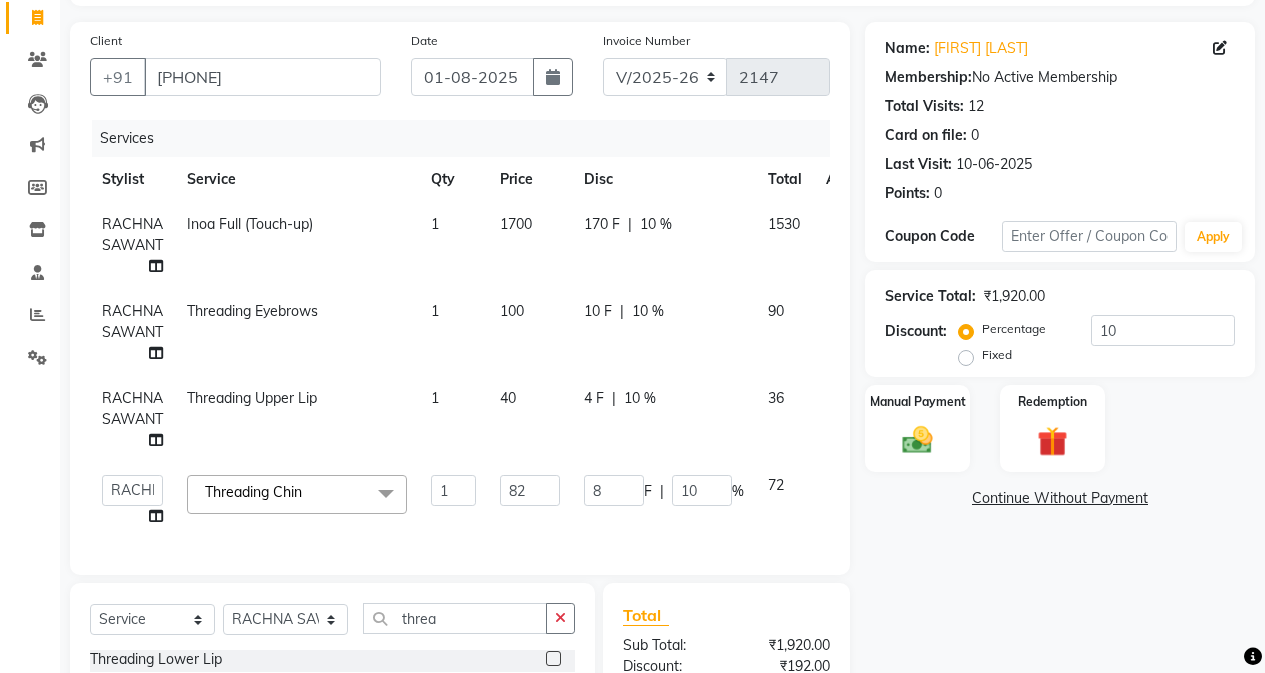 click on "Name: [FIRST] [LAST] Membership:  No Active Membership  Total Visits:  12 Card on file:  0 Last Visit:   10-06-2025 Points:   0  Coupon Code Apply Service Total:  ₹1,920.00  Discount:  Percentage   Fixed  10 Manual Payment Redemption  Continue Without Payment" 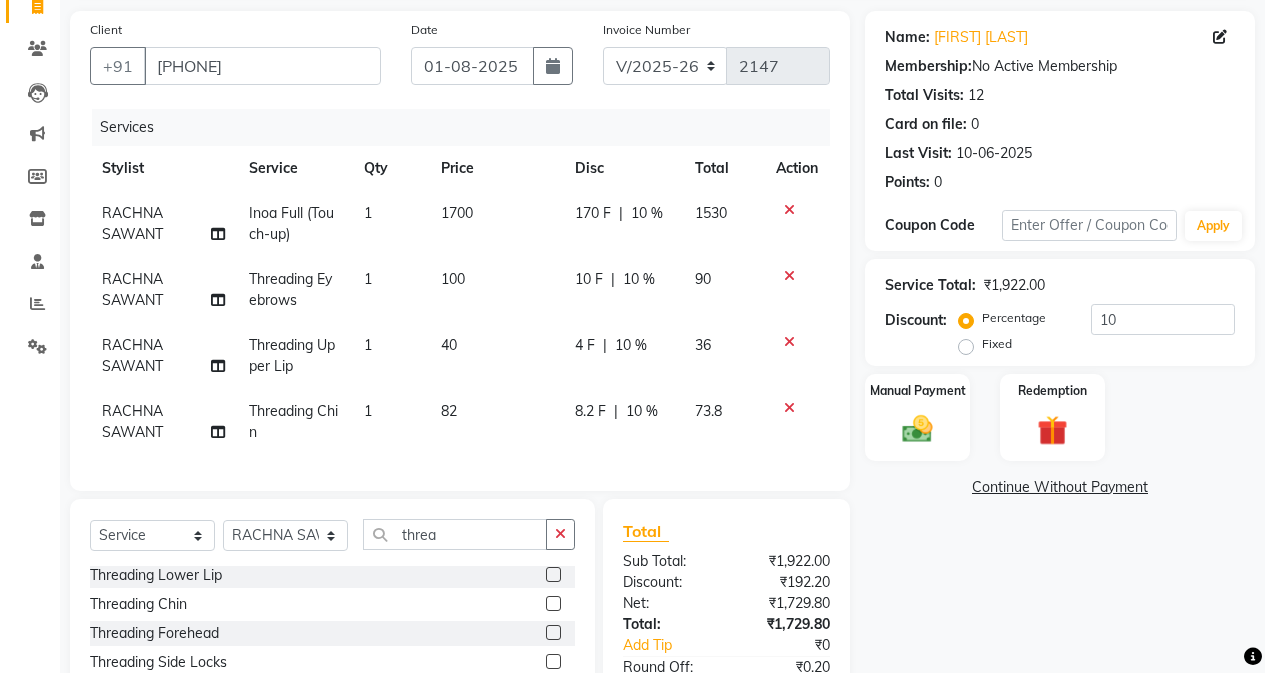 scroll, scrollTop: 105, scrollLeft: 0, axis: vertical 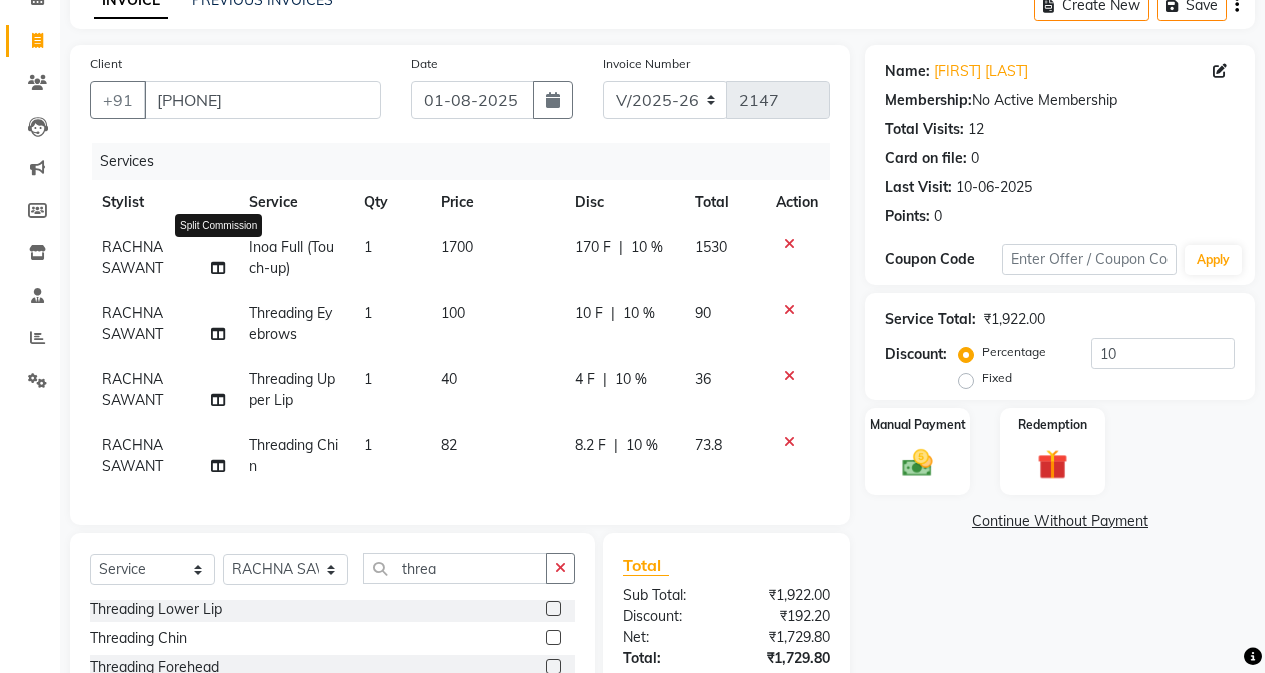 click 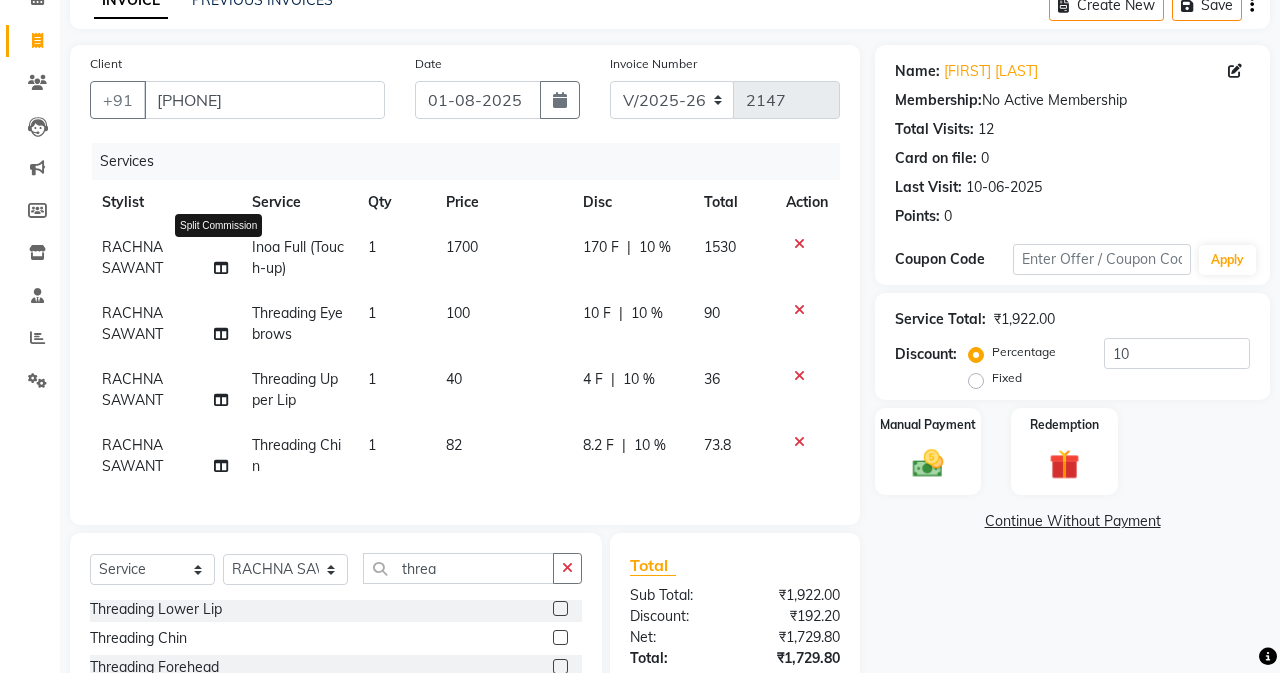 select on "61731" 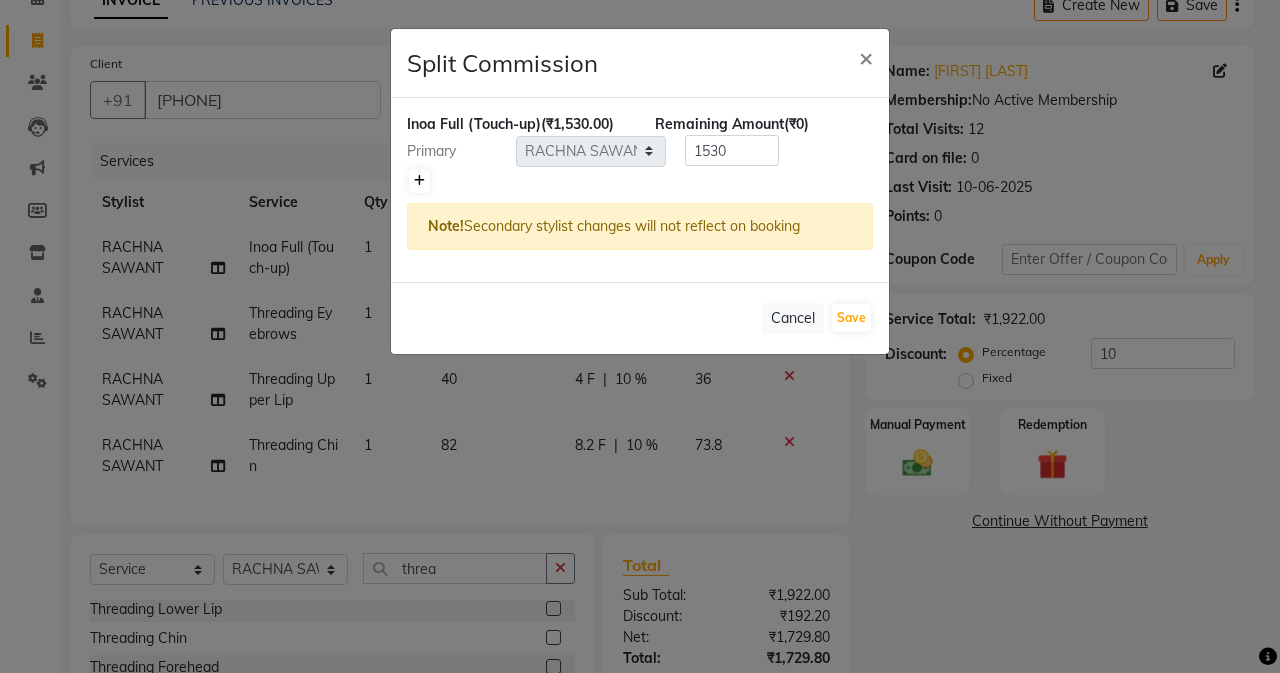 click 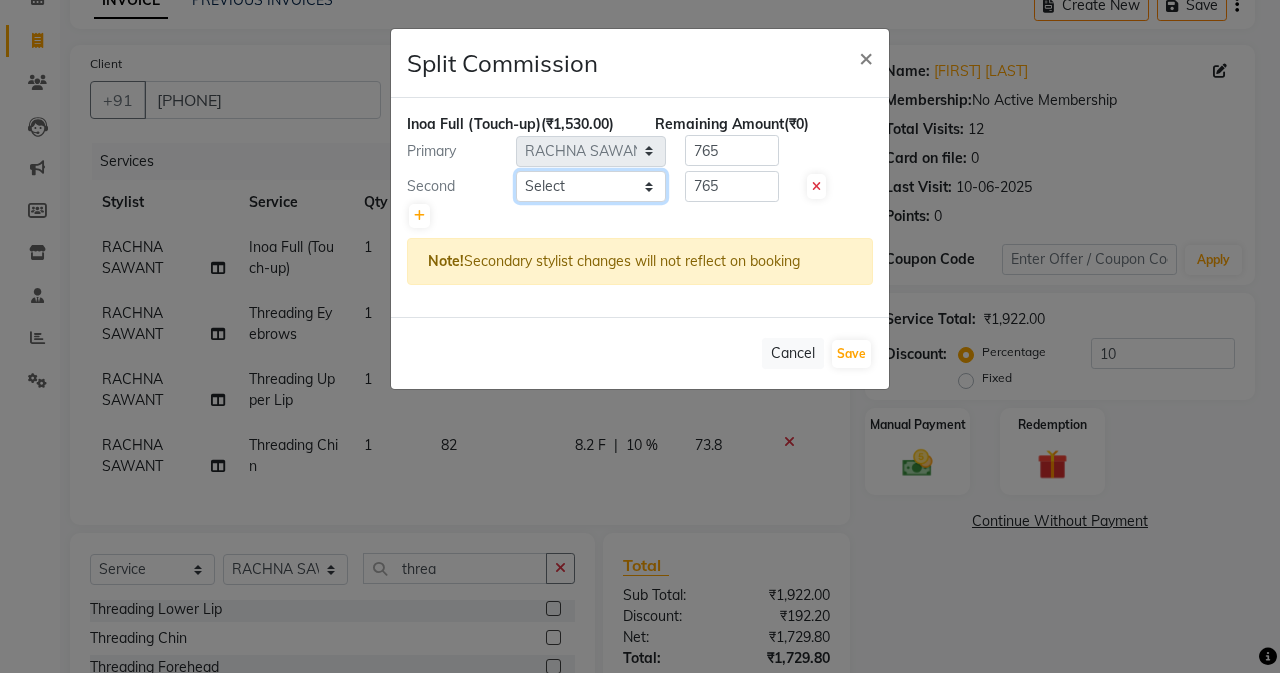 click on "Select  Admin   Arifa    ESHA CHAUHAN   FARIDA SHAIKH   Manager   MEENA MISALKAR   Minal   NAMYA SALIAN   POONAM KATEL   RACHNA SAWANT   Ranu nails   REEMA MANGELA   SHAMINA SHAIKH   SHEFALI SHETTY   TABU SHAIKH" 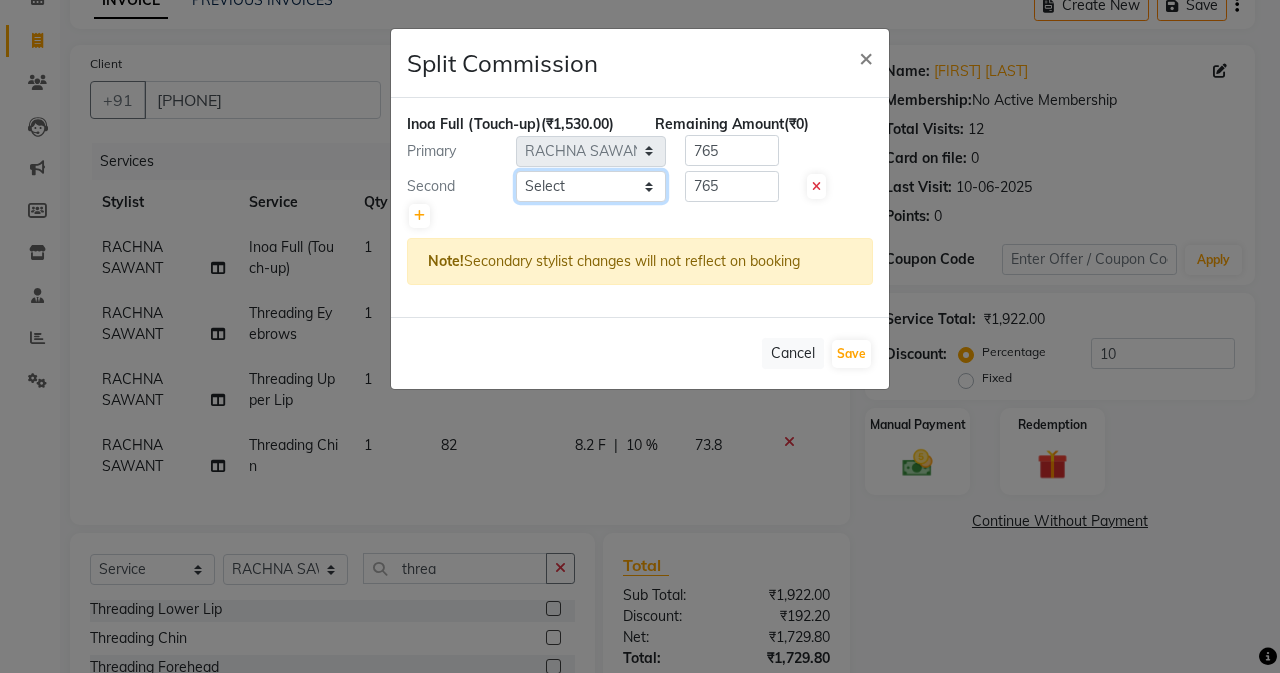 select on "61731" 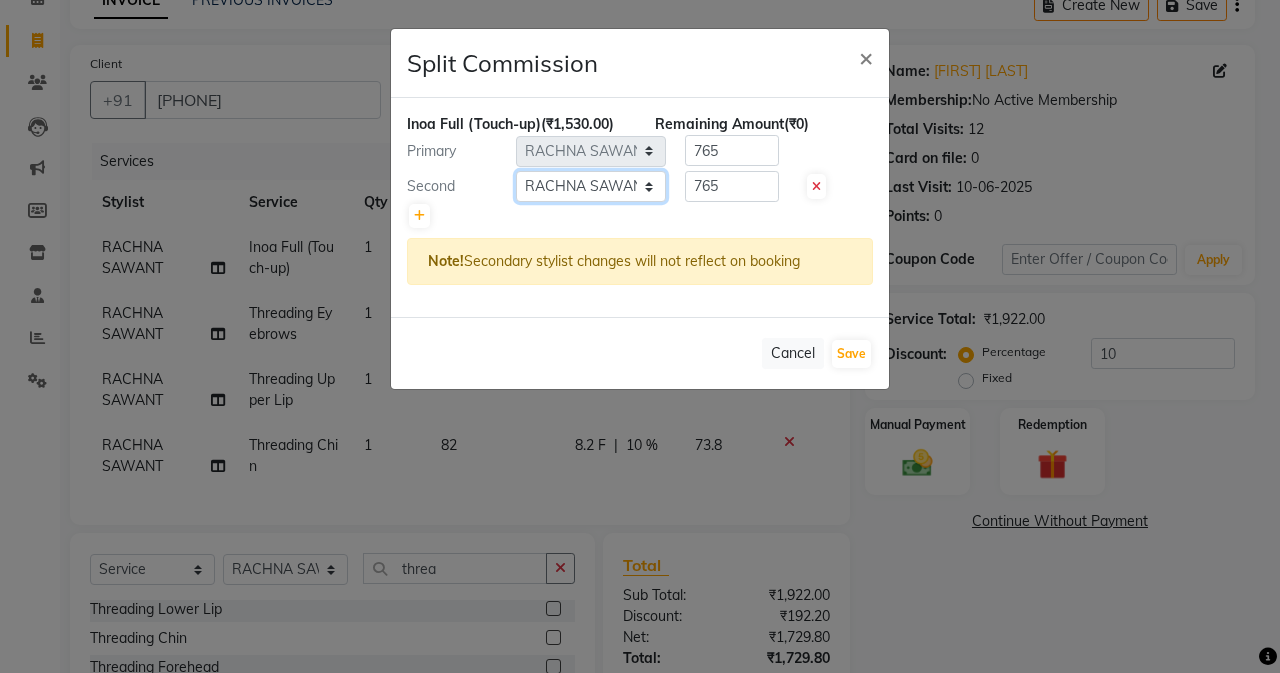 click on "Select  Admin   Arifa    ESHA CHAUHAN   FARIDA SHAIKH   Manager   MEENA MISALKAR   Minal   NAMYA SALIAN   POONAM KATEL   RACHNA SAWANT   Ranu nails   REEMA MANGELA   SHAMINA SHAIKH   SHEFALI SHETTY   TABU SHAIKH" 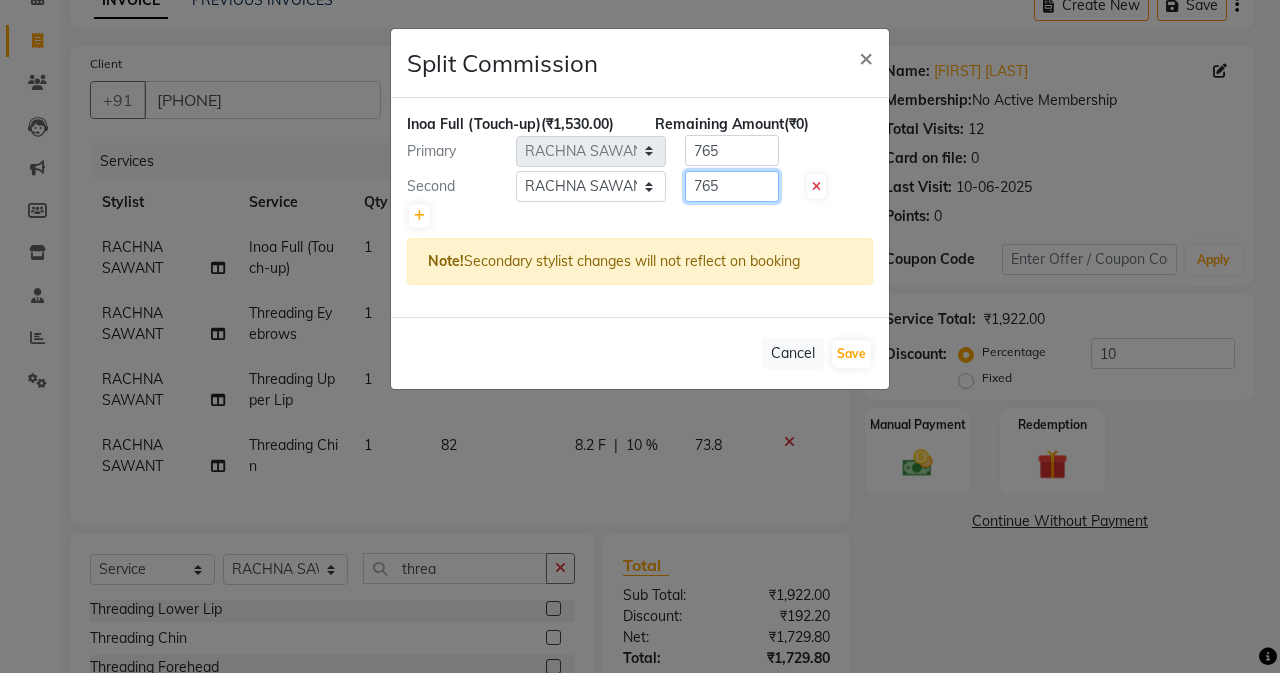 click on "765" 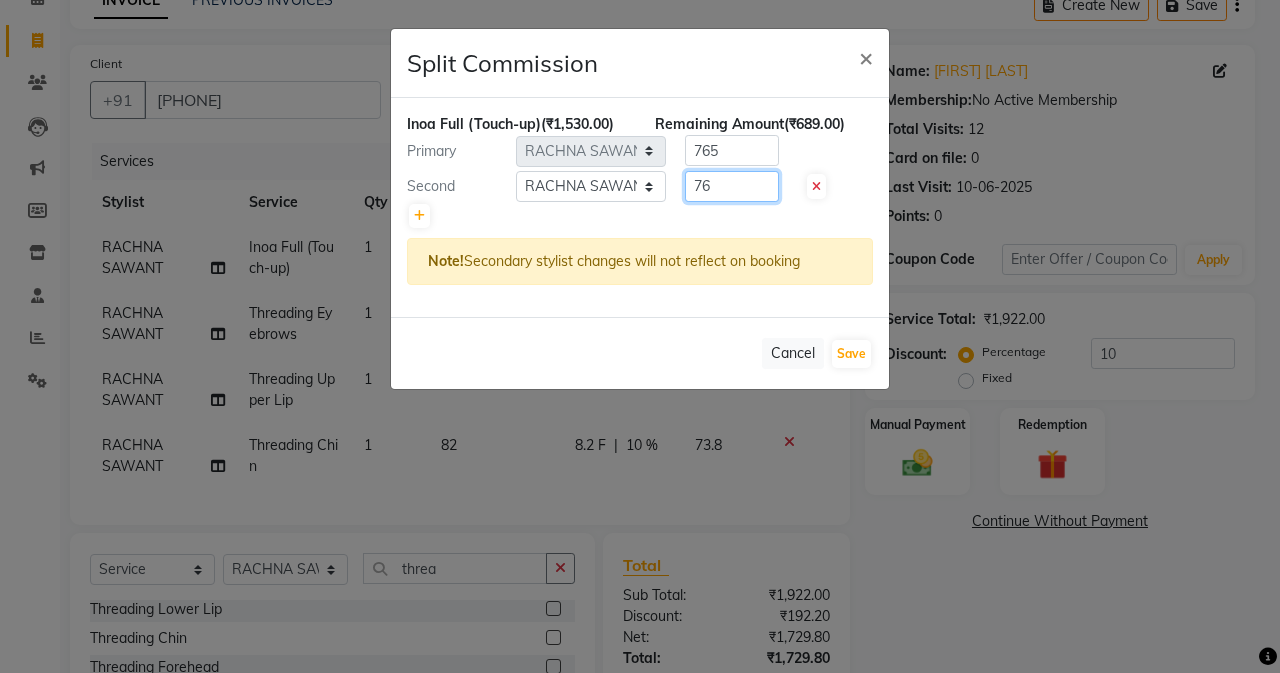 type on "7" 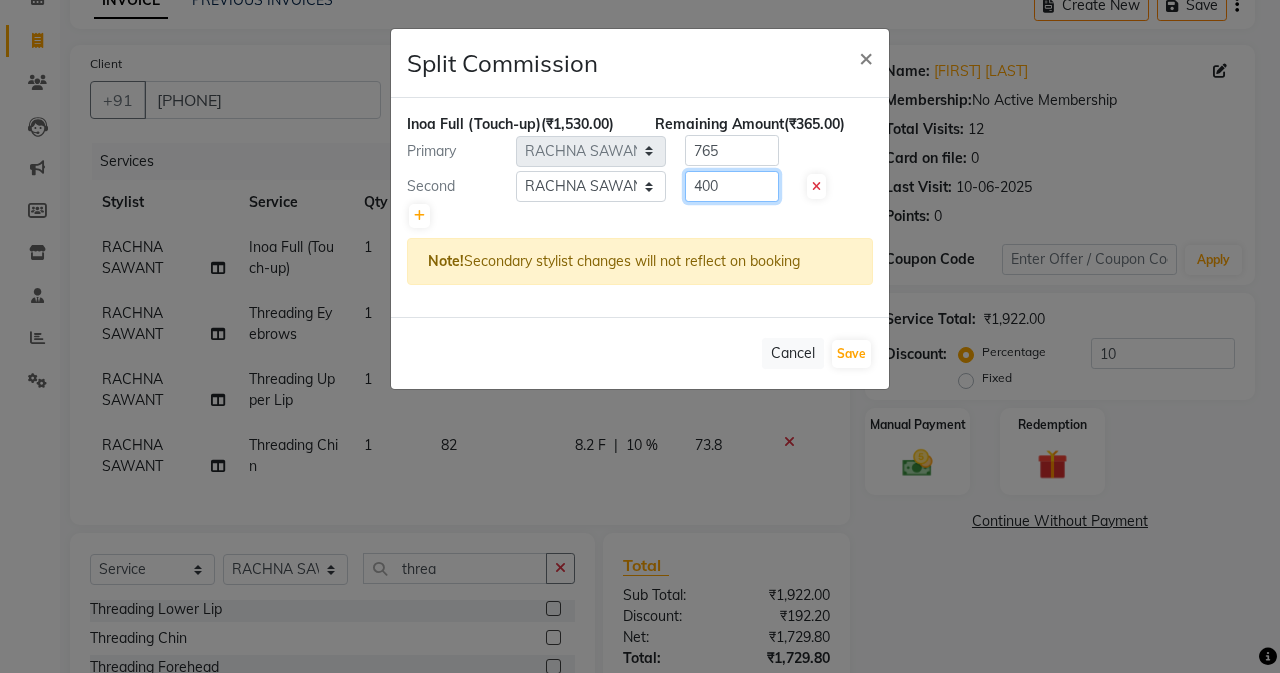 type on "400" 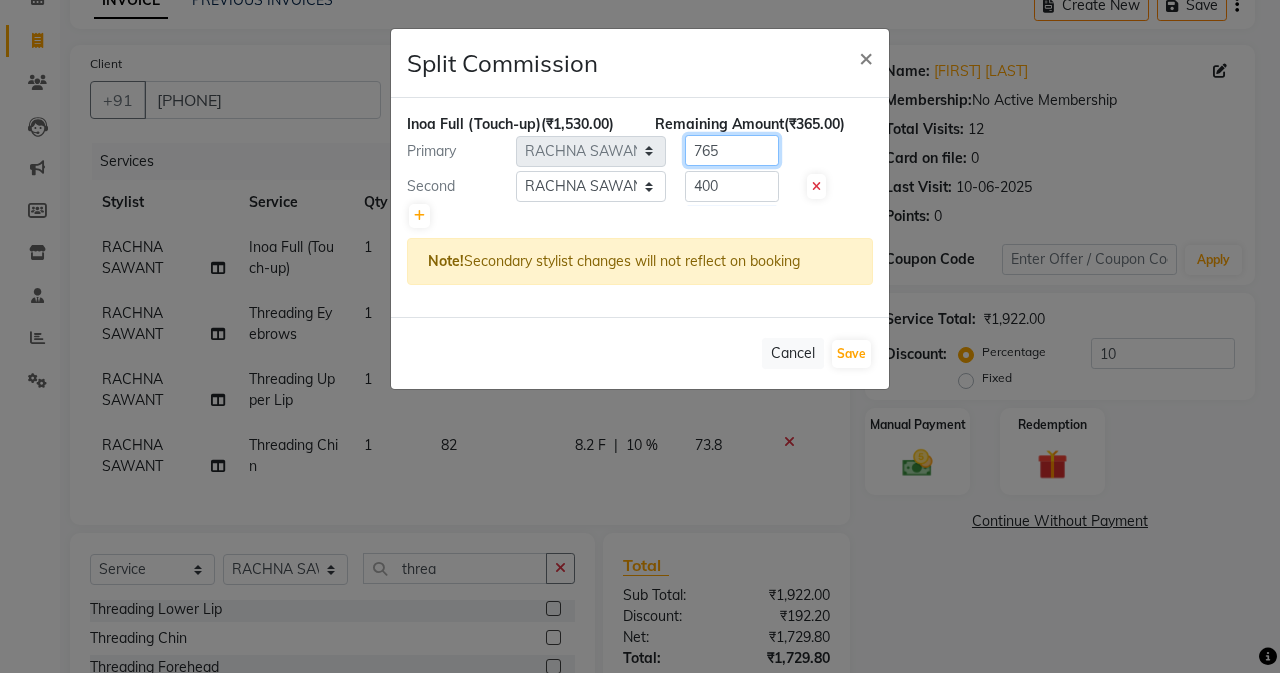click on "765" 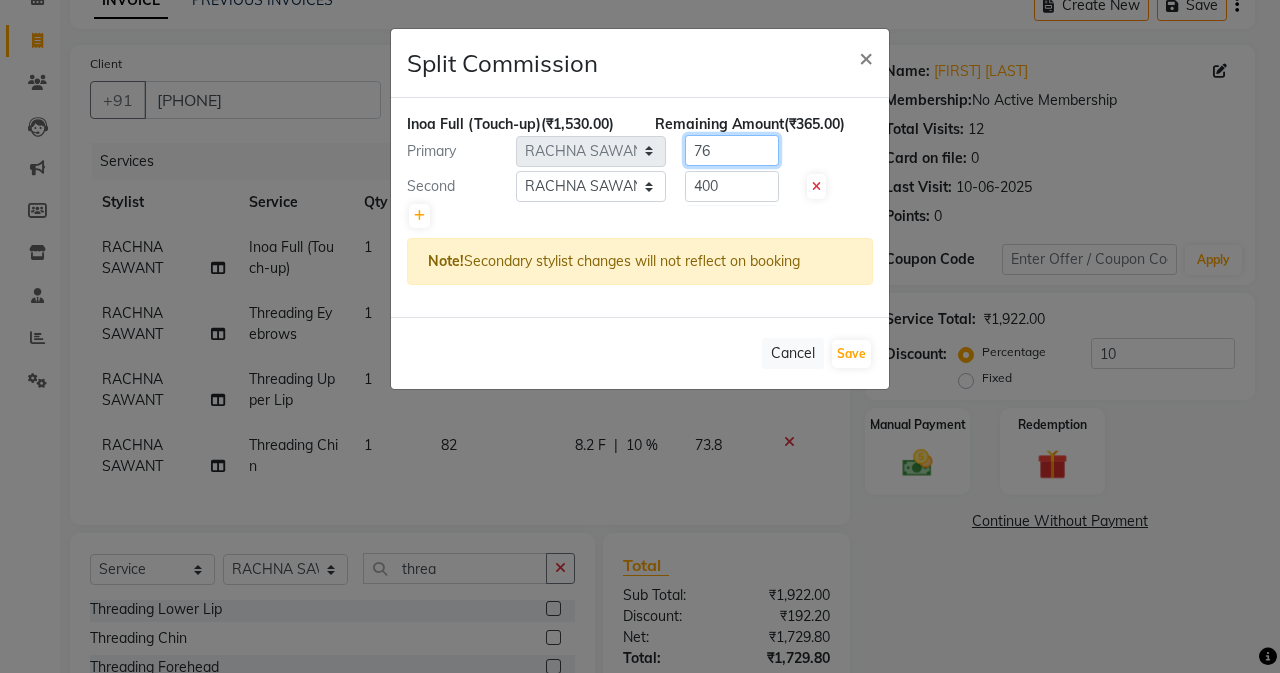 type on "7" 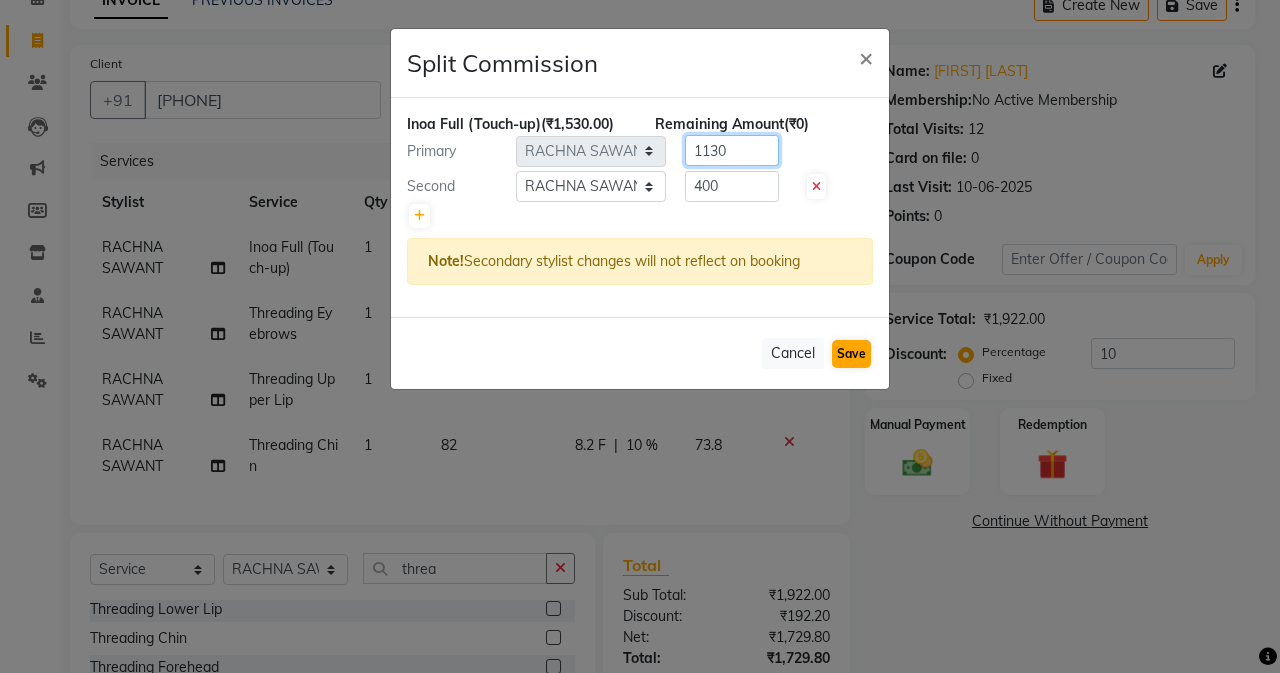 type on "1130" 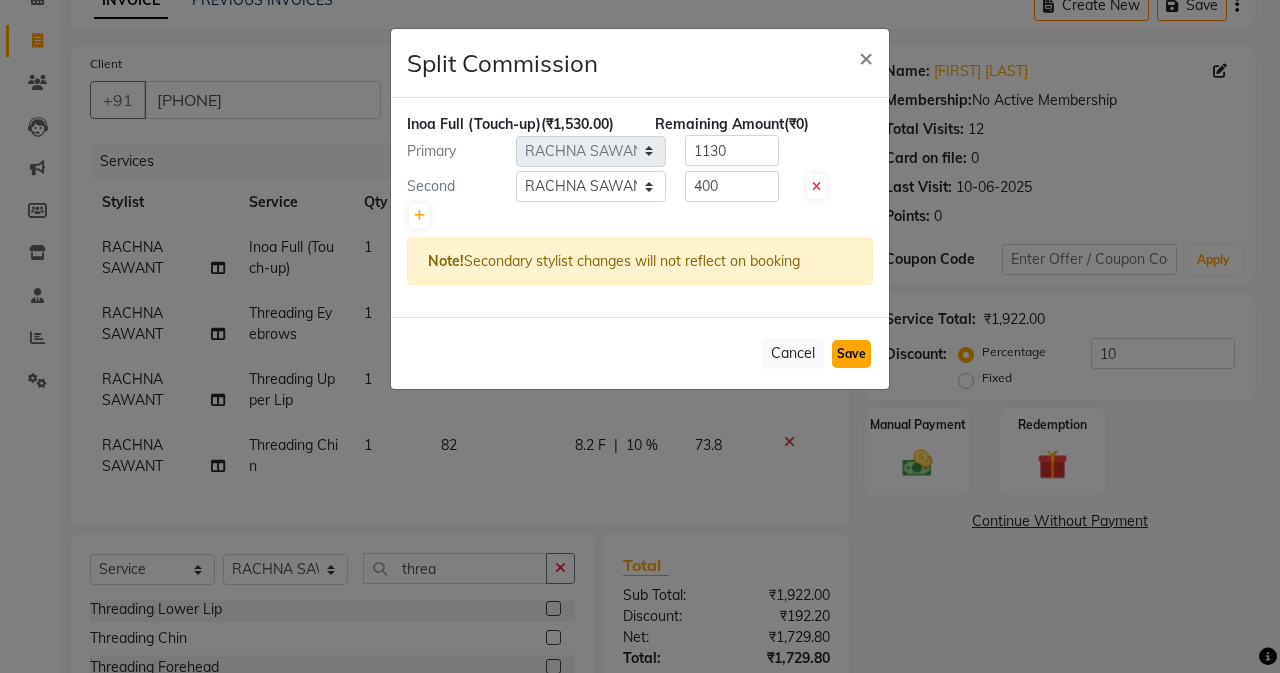 click on "Save" 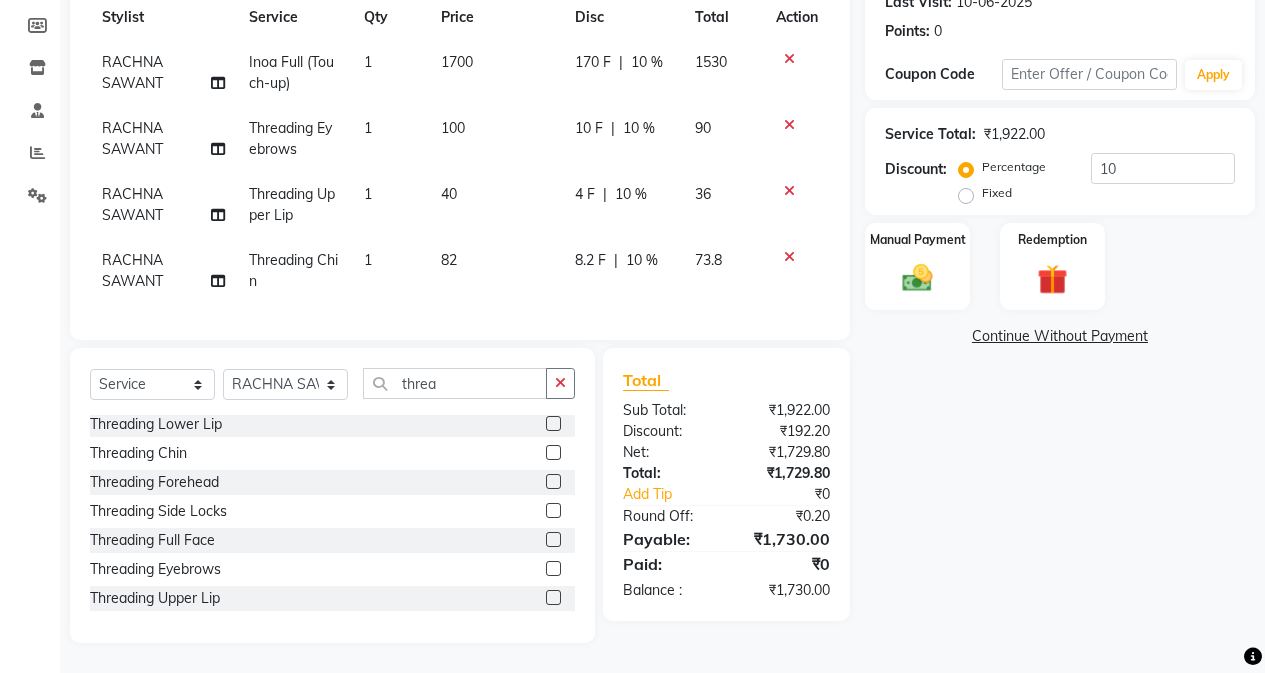 scroll, scrollTop: 0, scrollLeft: 0, axis: both 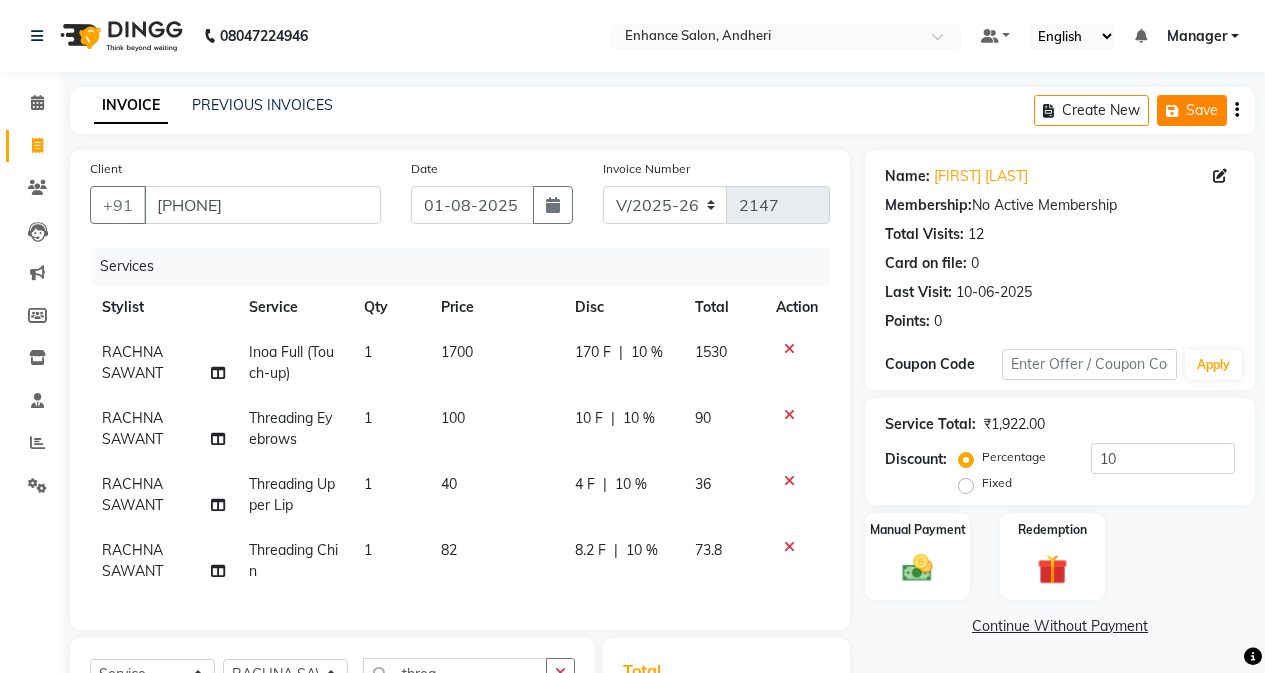 click on "Save" 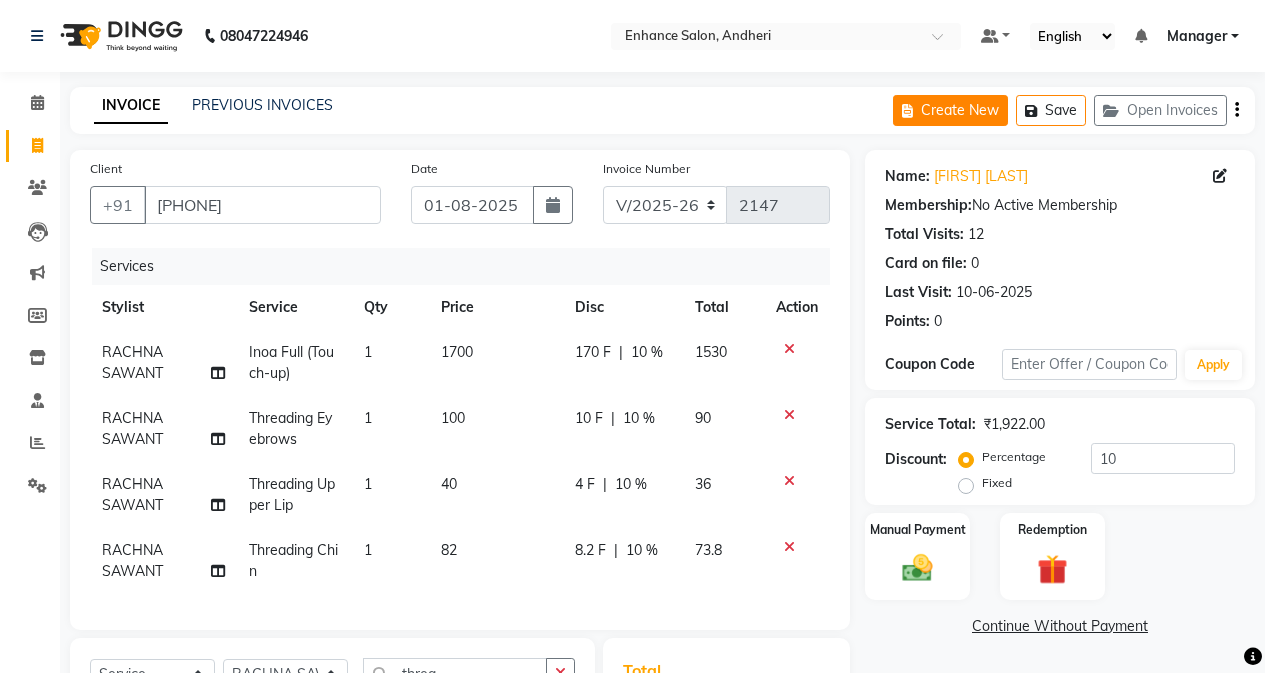 click on "Create New" 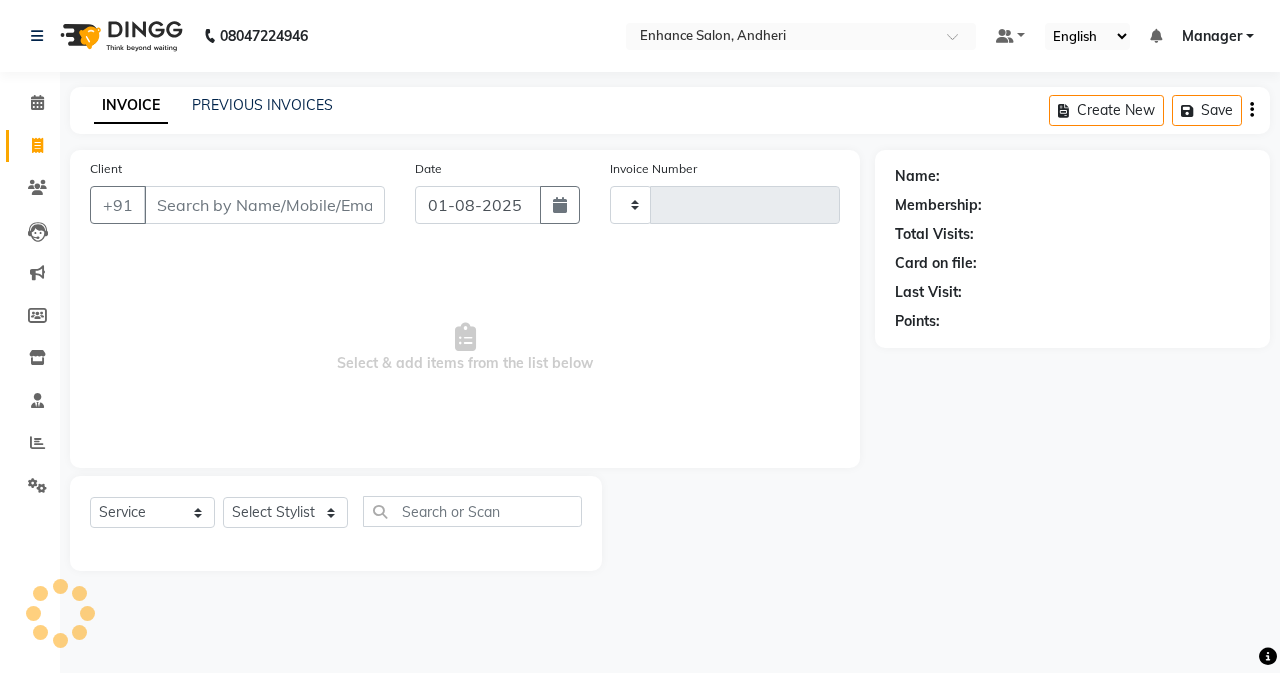 type on "2147" 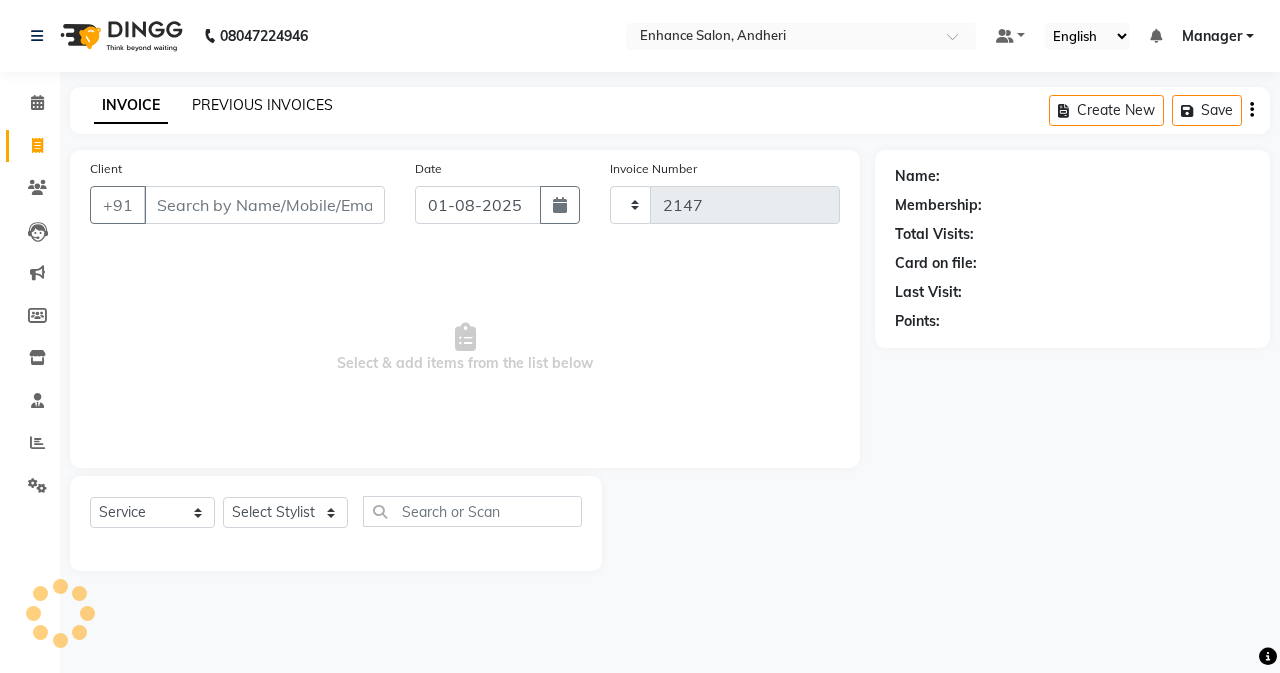 select on "7236" 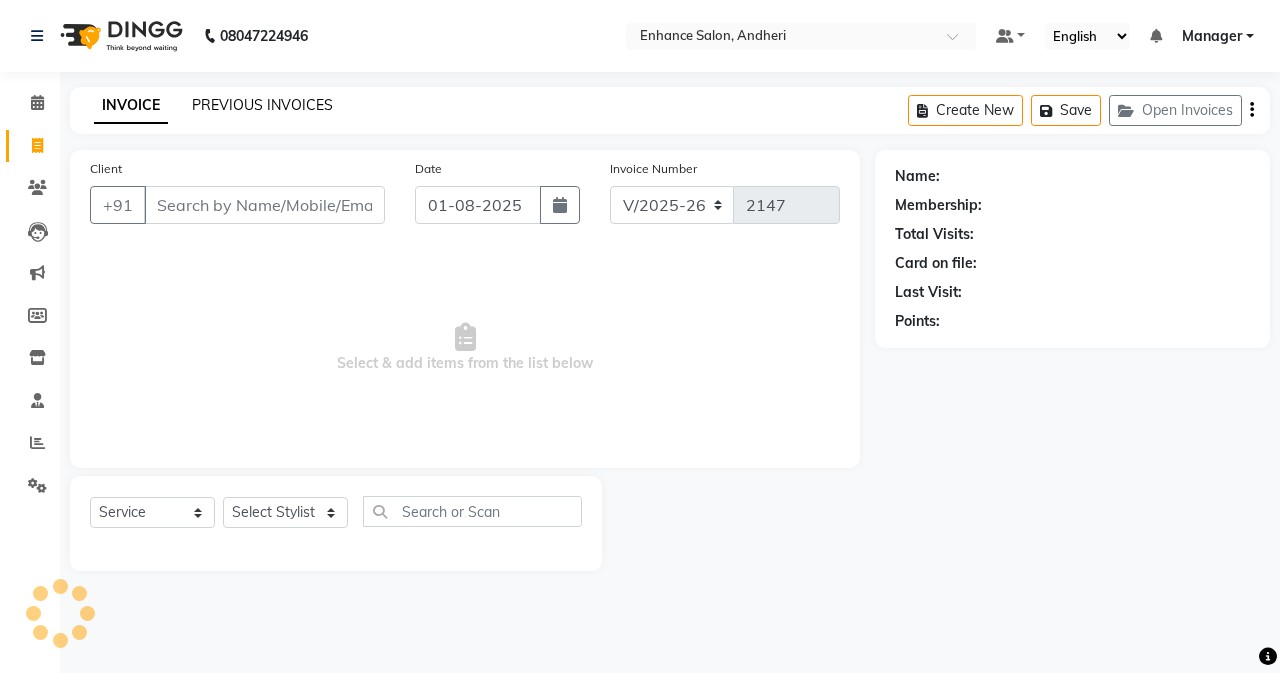 click on "PREVIOUS INVOICES" 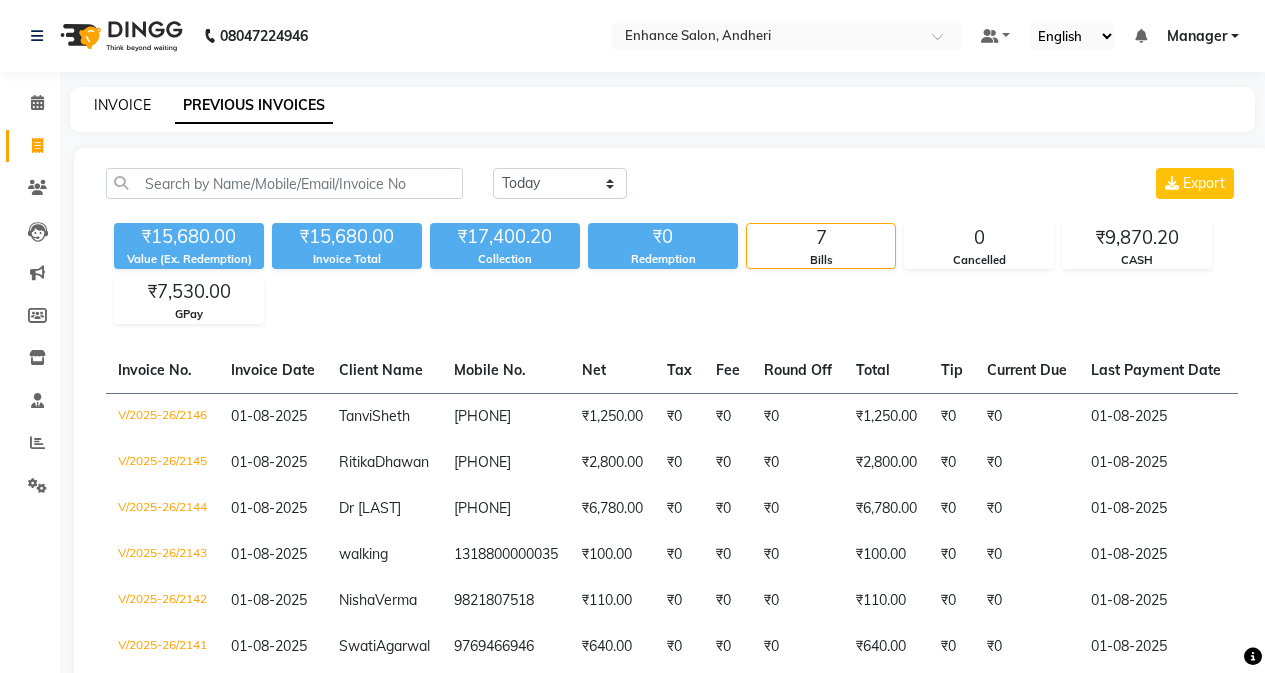 click on "INVOICE" 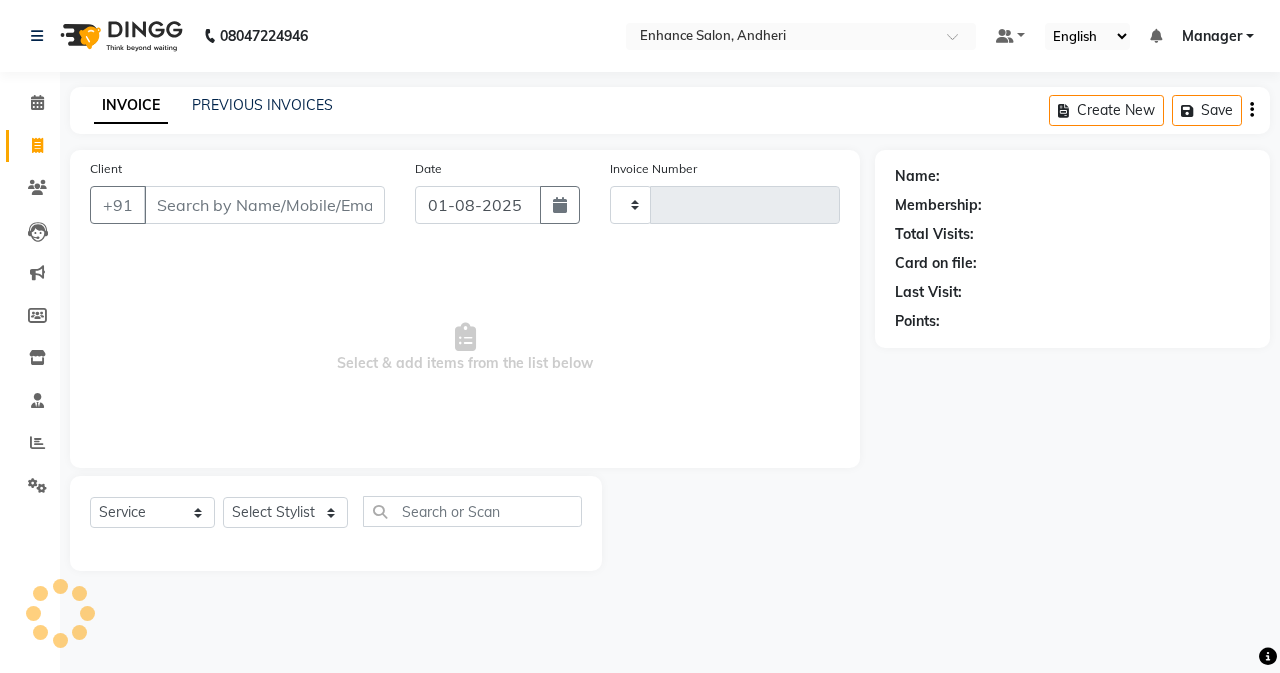 type on "2147" 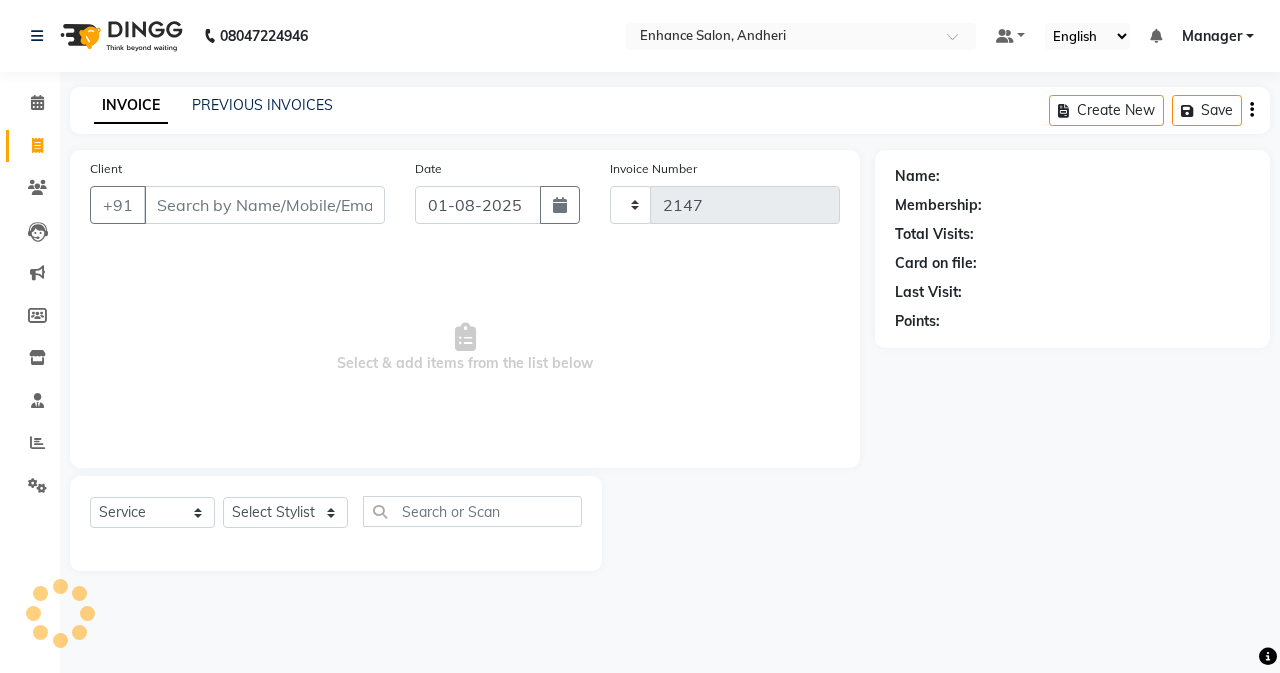 select on "7236" 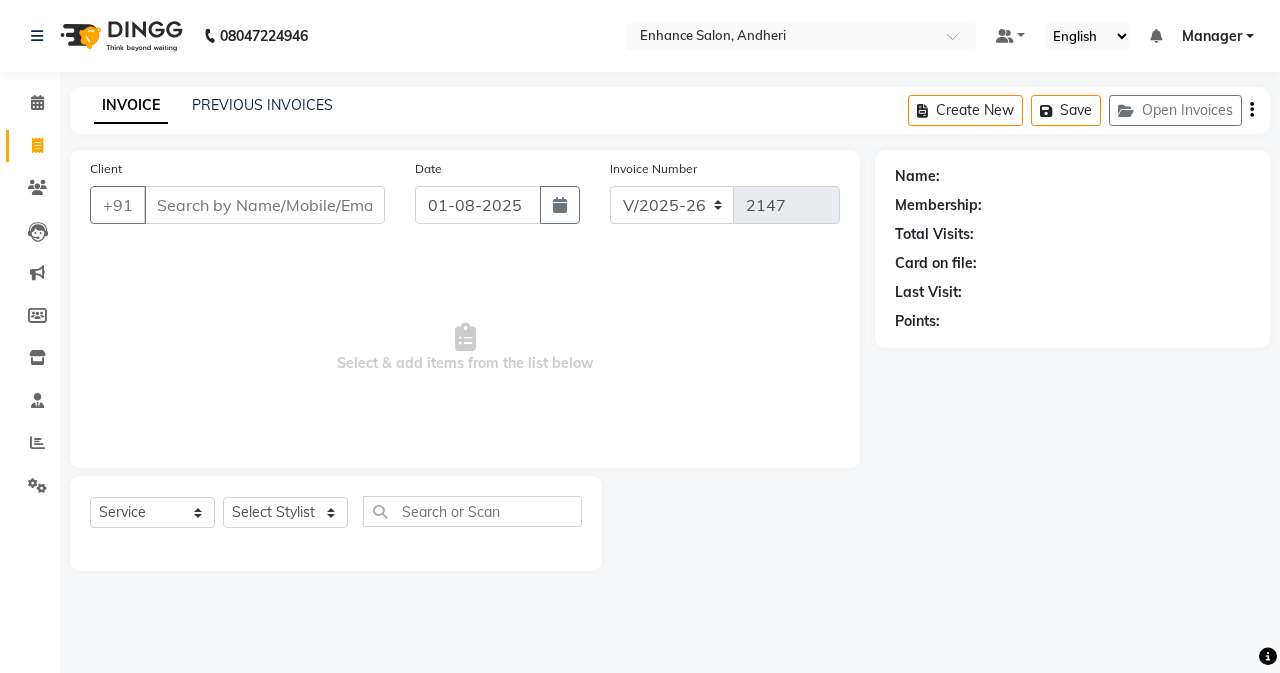click on "Name: Membership: Total Visits: Card on file: Last Visit:  Points:" 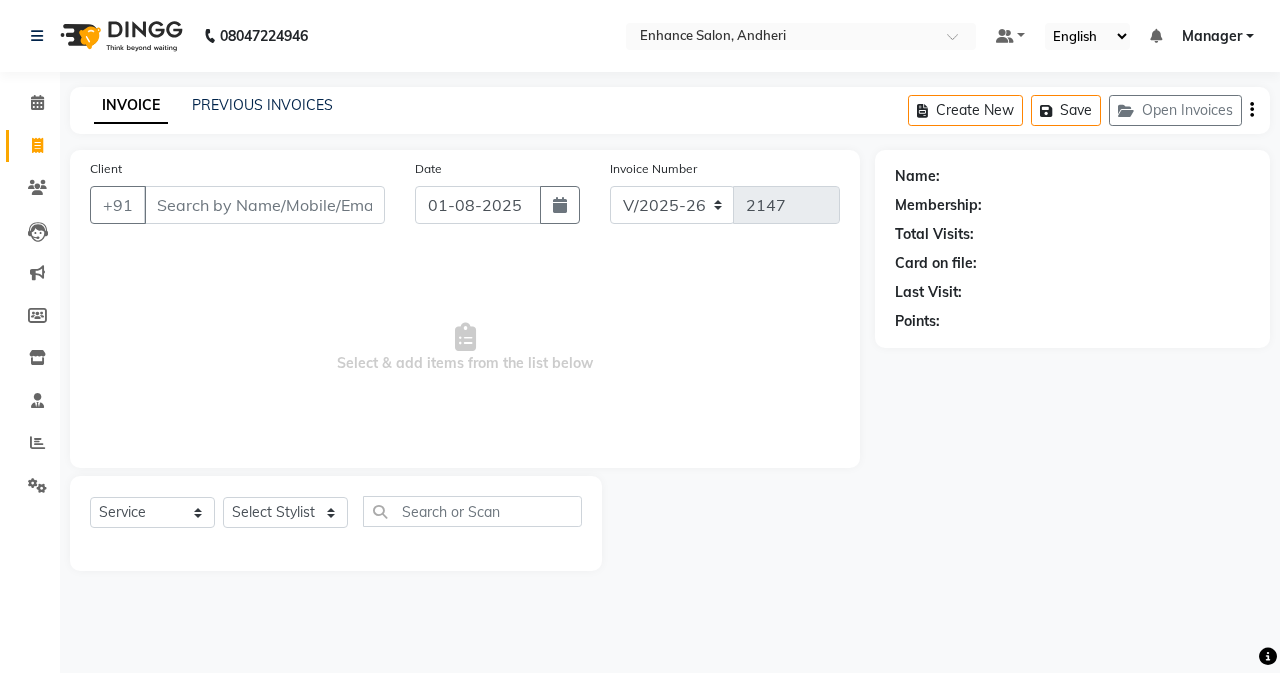 drag, startPoint x: 1114, startPoint y: 650, endPoint x: 1101, endPoint y: 668, distance: 22.203604 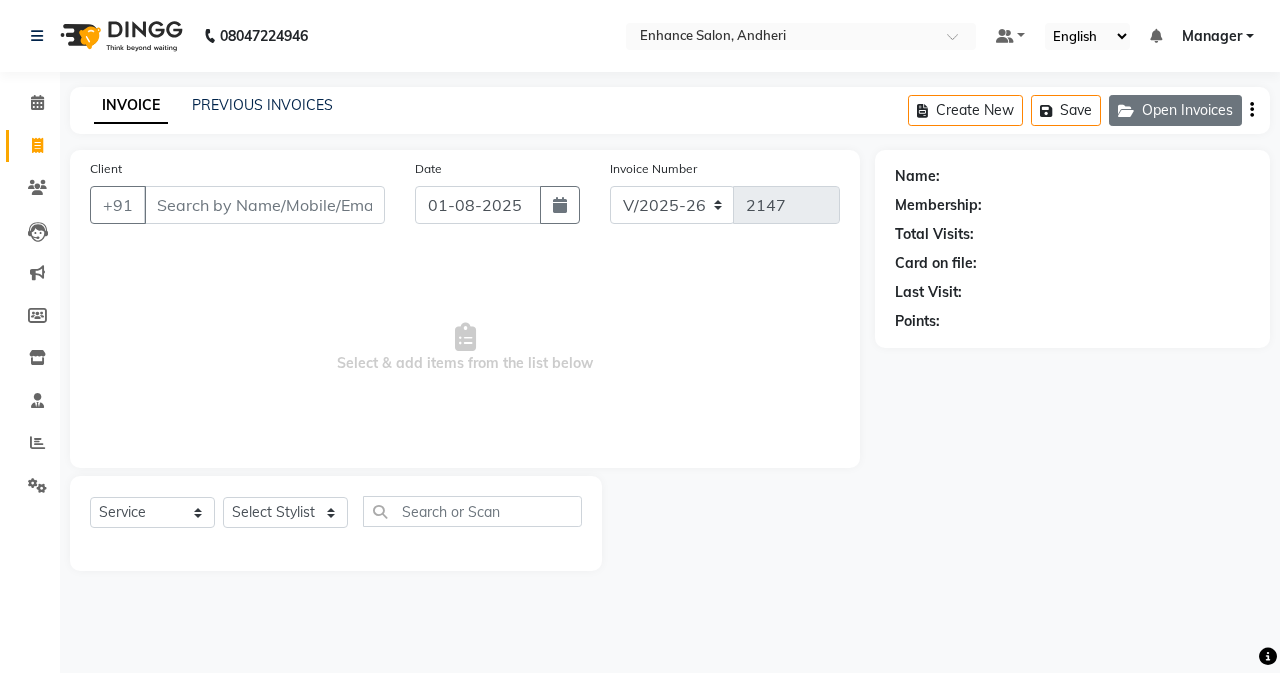 click on "Open Invoices" 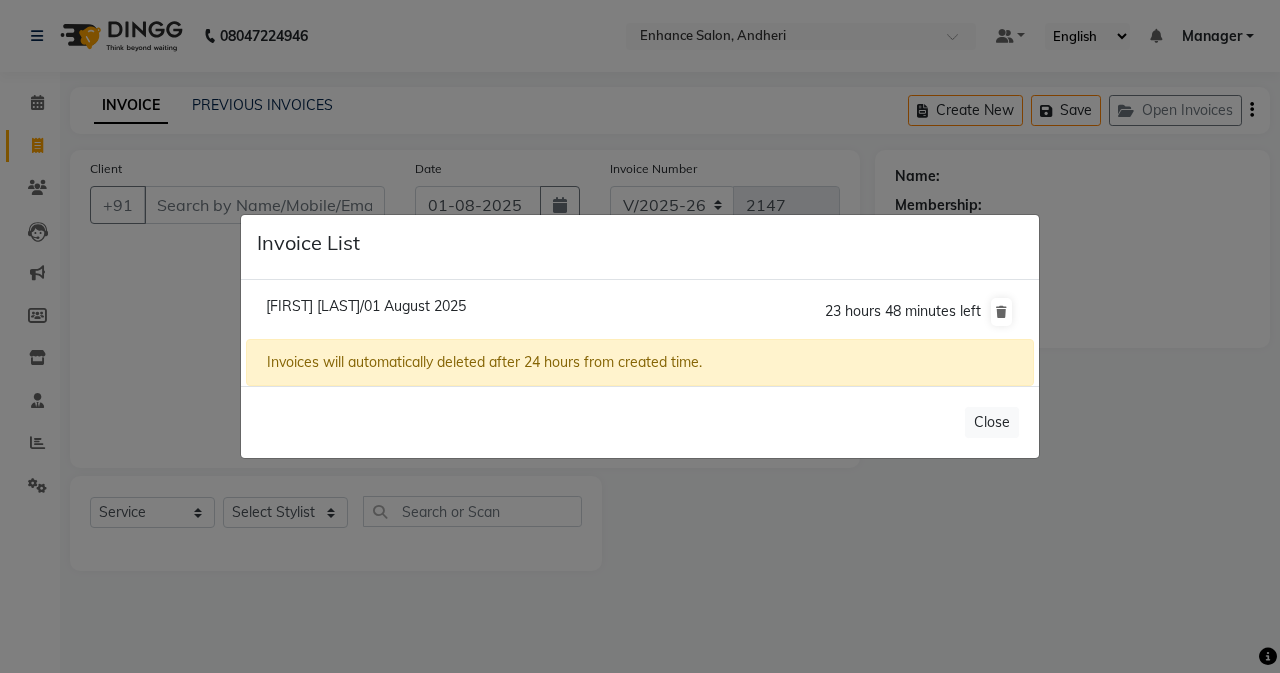 click on "[FIRST] [LAST]/01 August 2025" 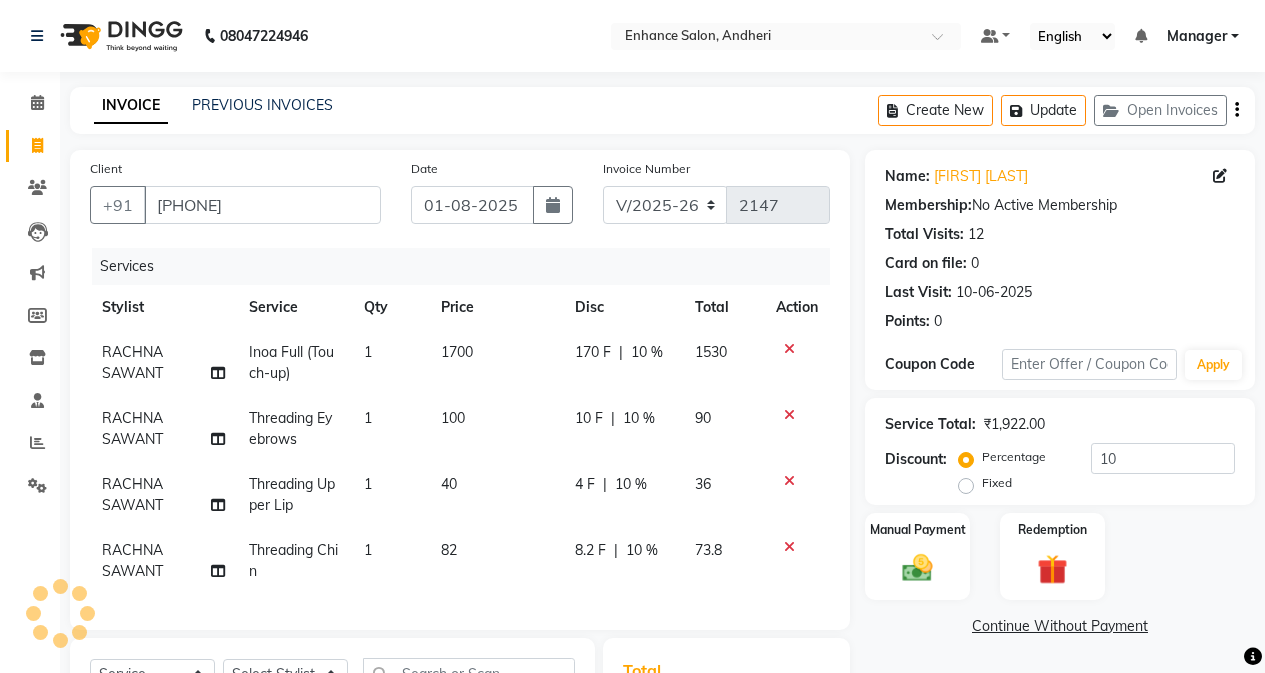 scroll, scrollTop: 200, scrollLeft: 0, axis: vertical 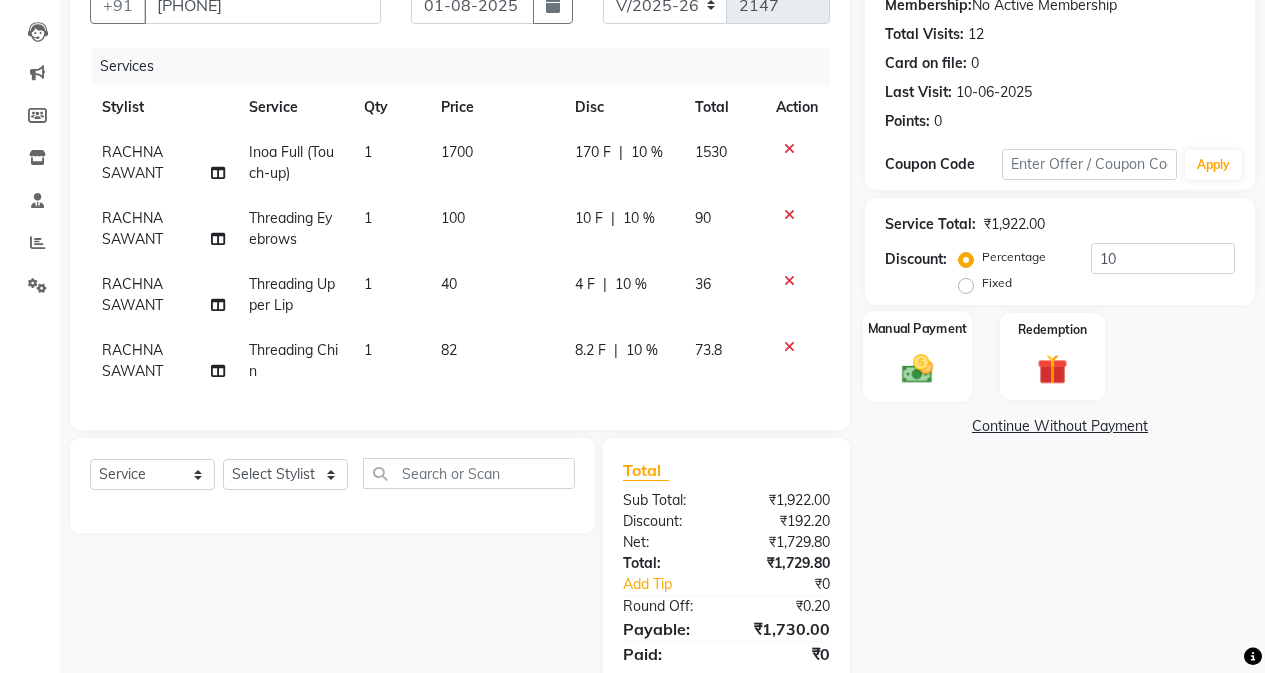 click on "Manual Payment" 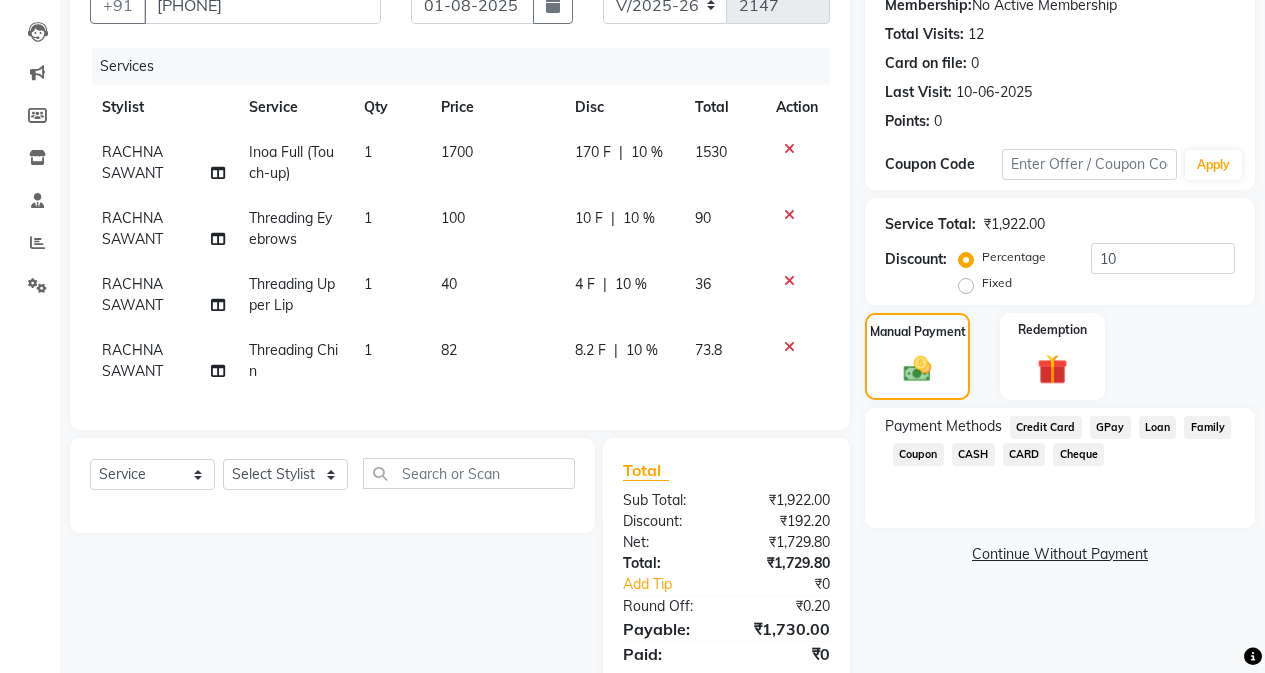 click on "GPay" 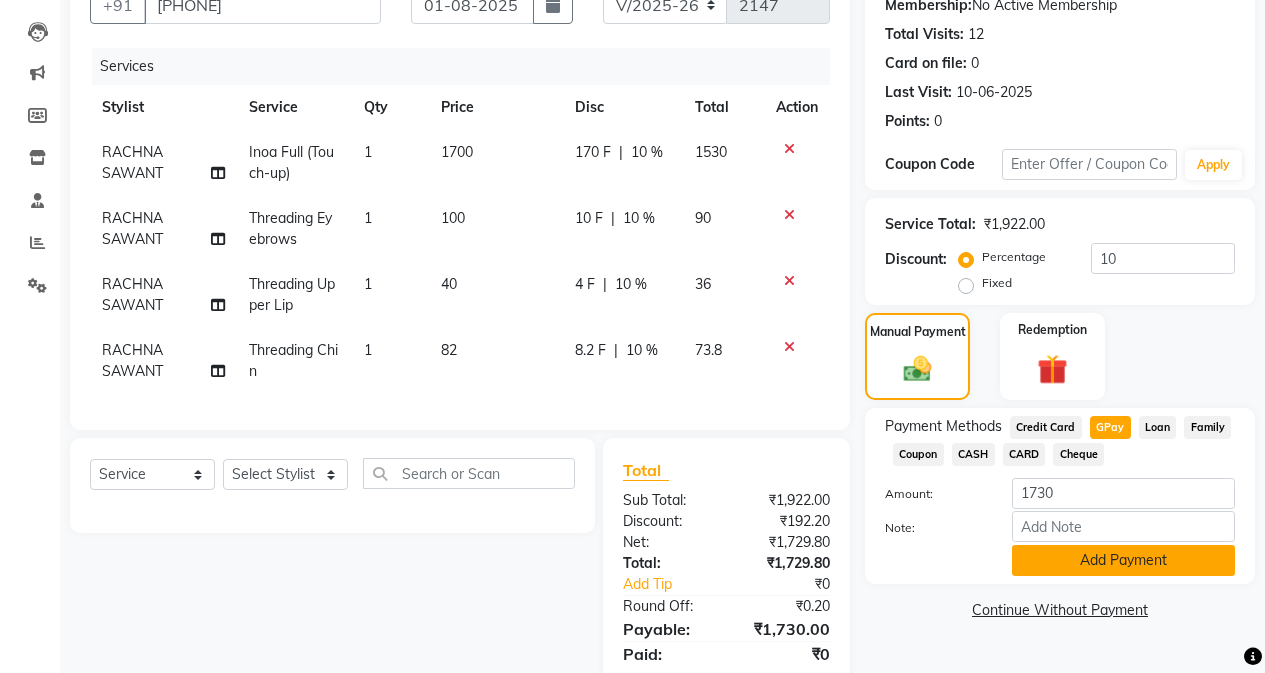click on "Add Payment" 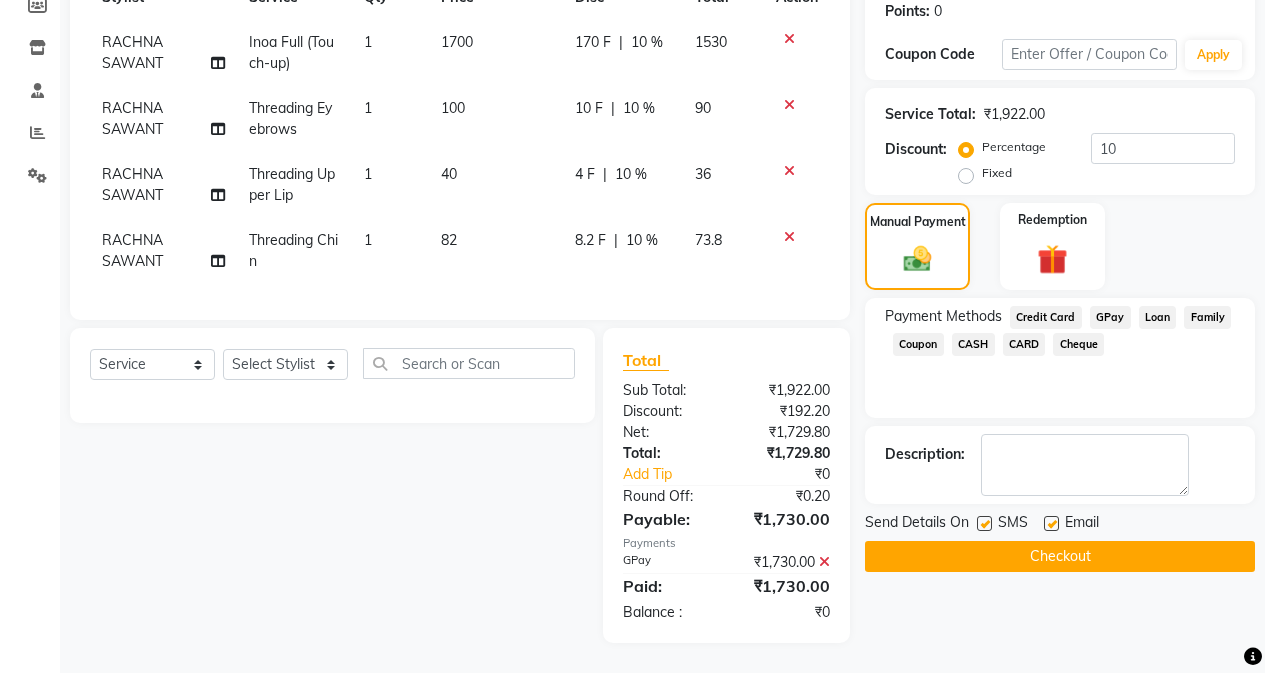 scroll, scrollTop: 325, scrollLeft: 0, axis: vertical 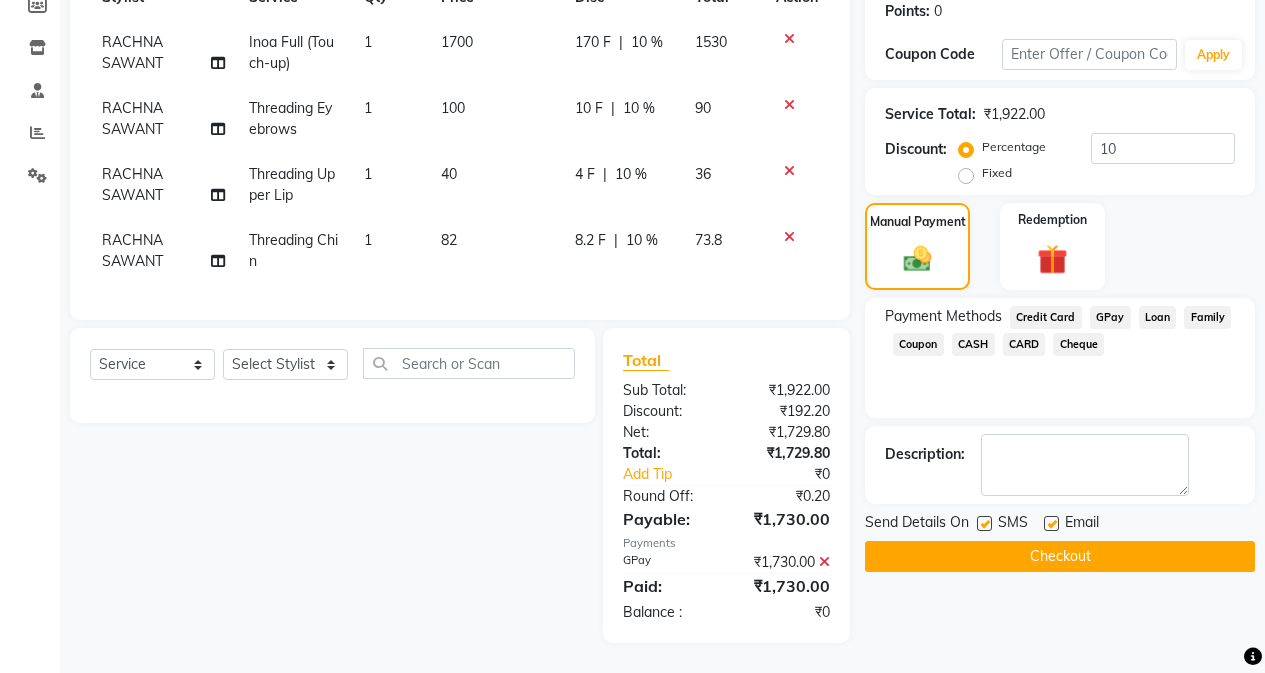 click on "Checkout" 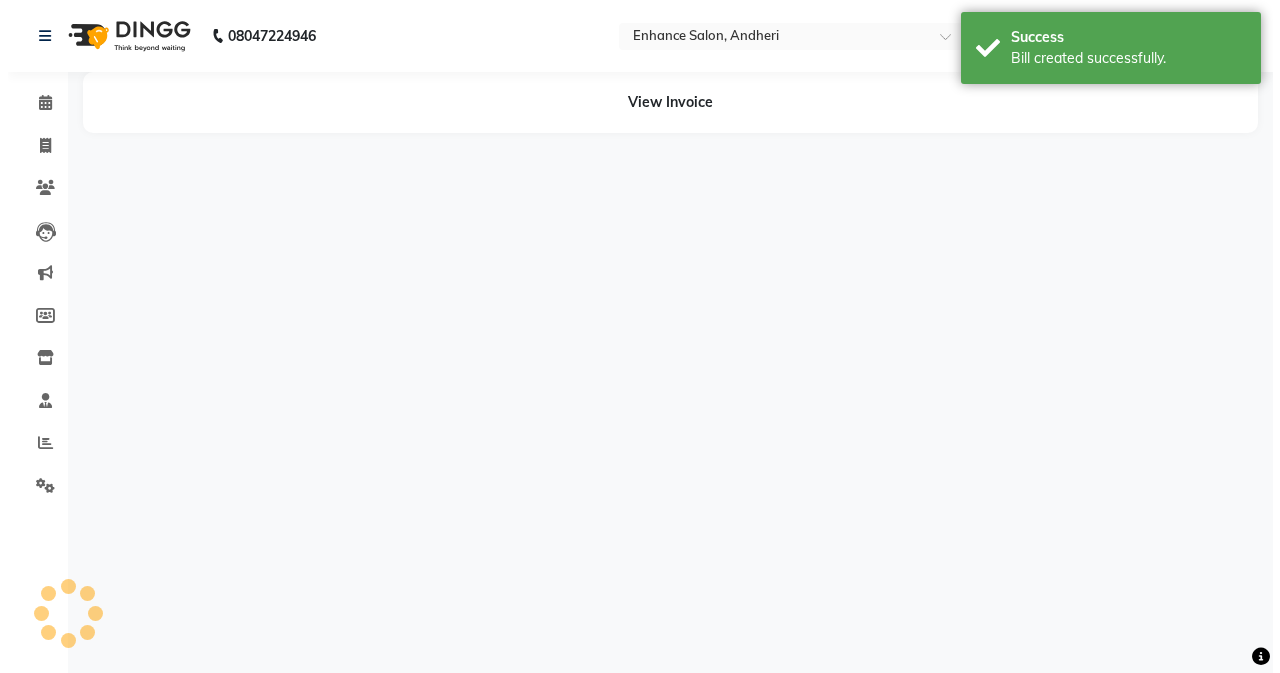 scroll, scrollTop: 0, scrollLeft: 0, axis: both 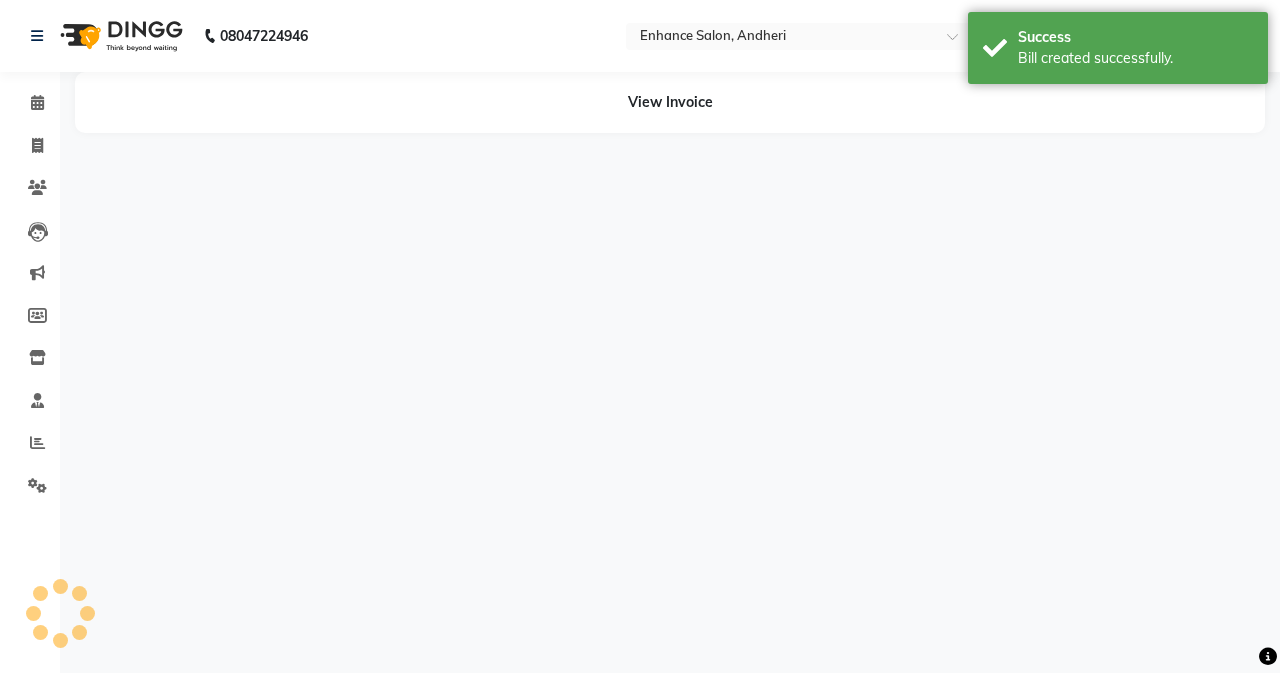 select on "61731" 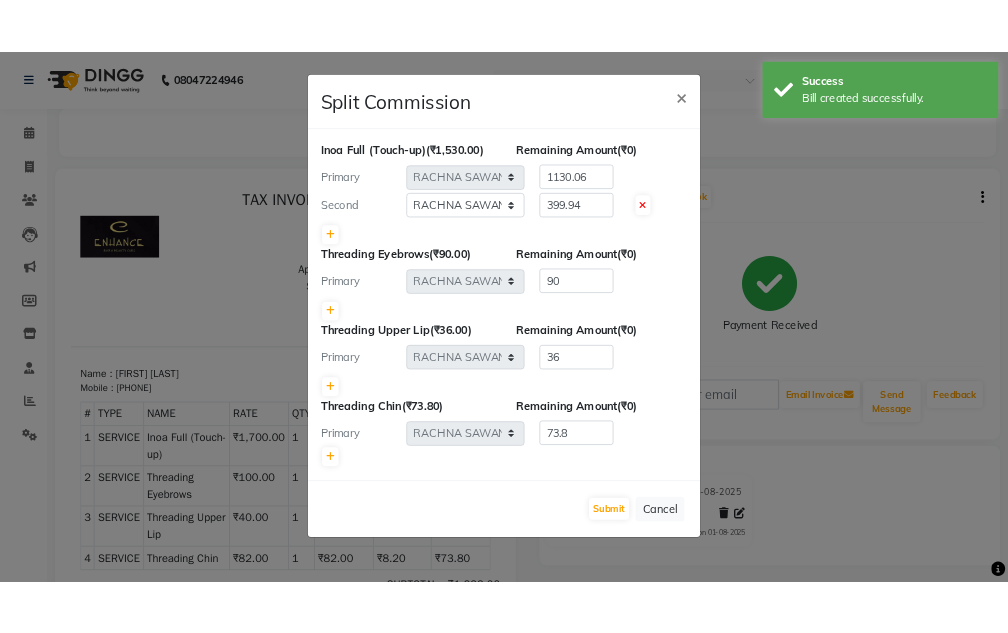 scroll, scrollTop: 0, scrollLeft: 0, axis: both 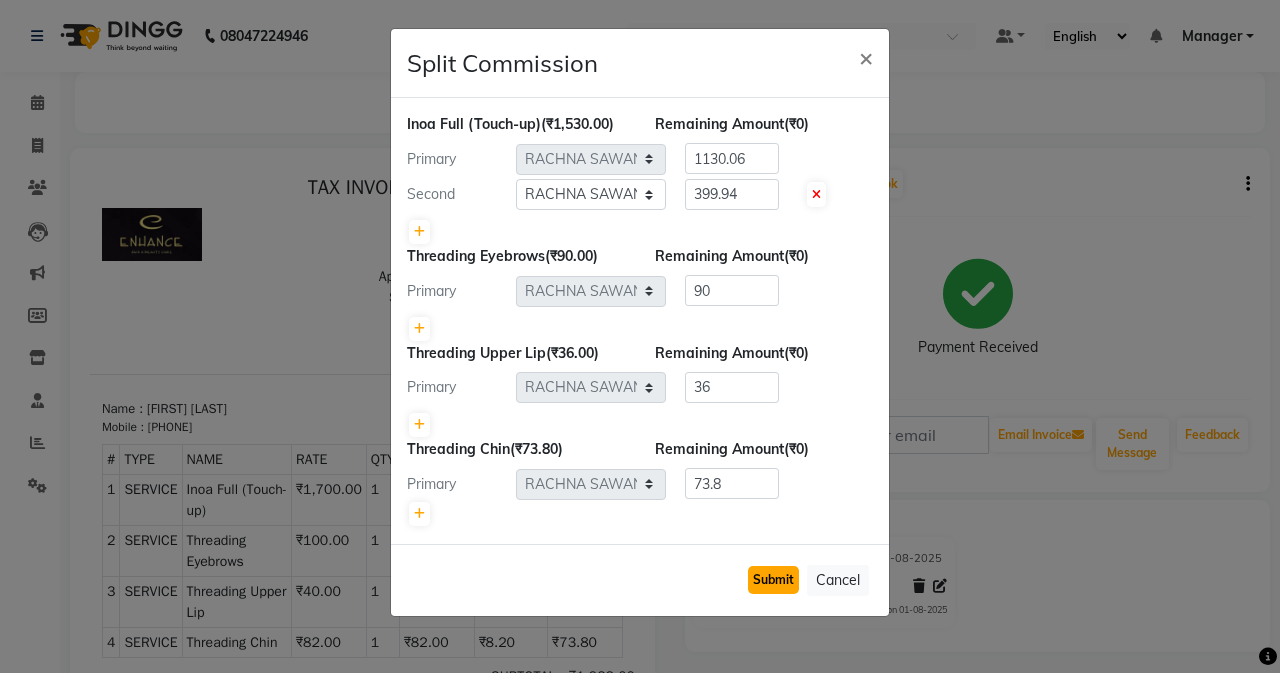 click on "Submit" 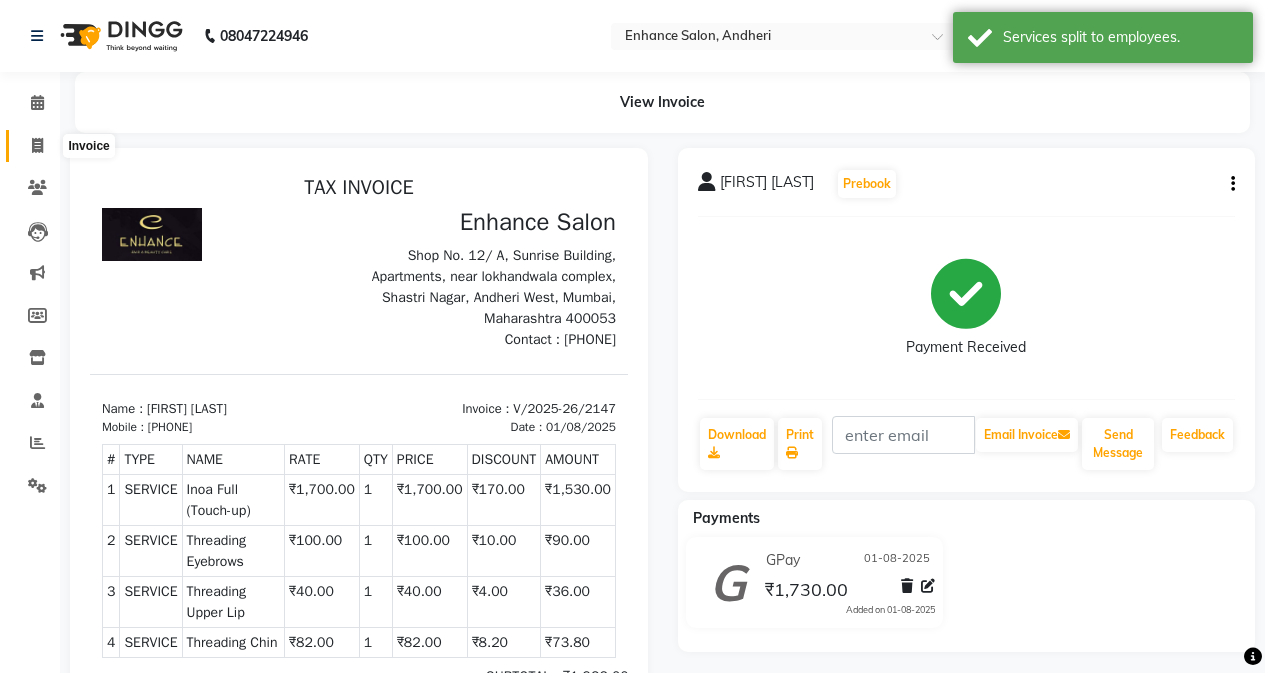 click 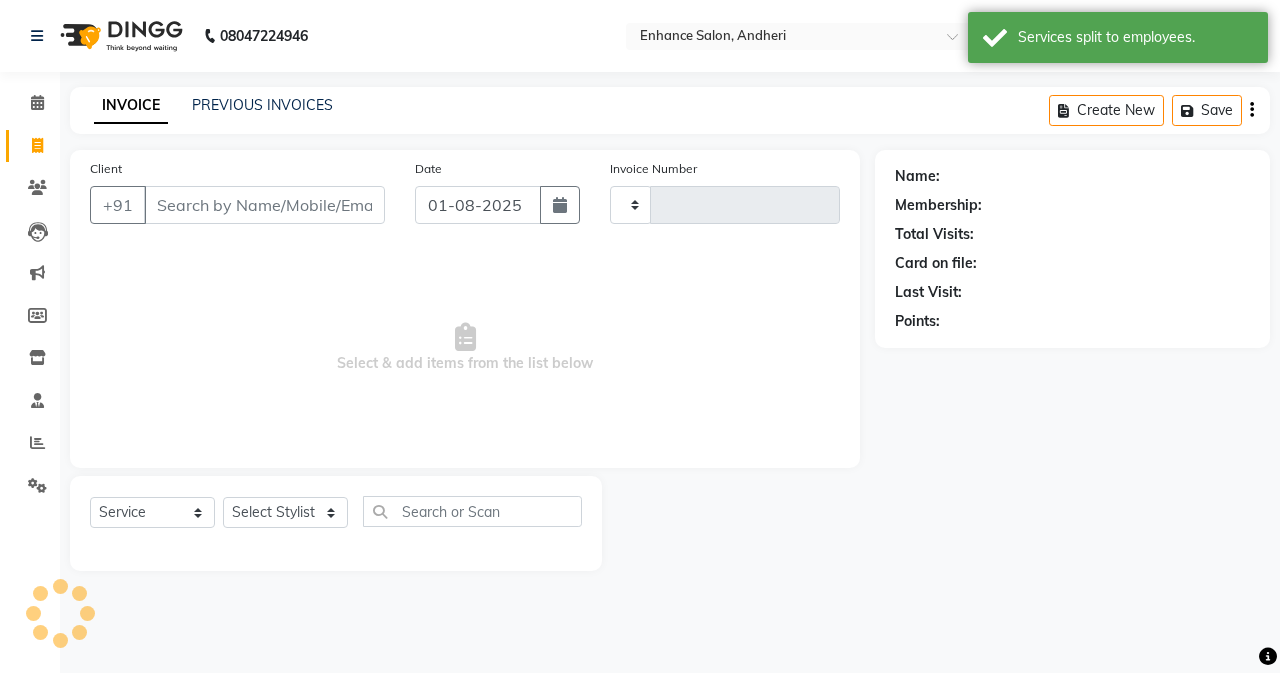 type on "2148" 